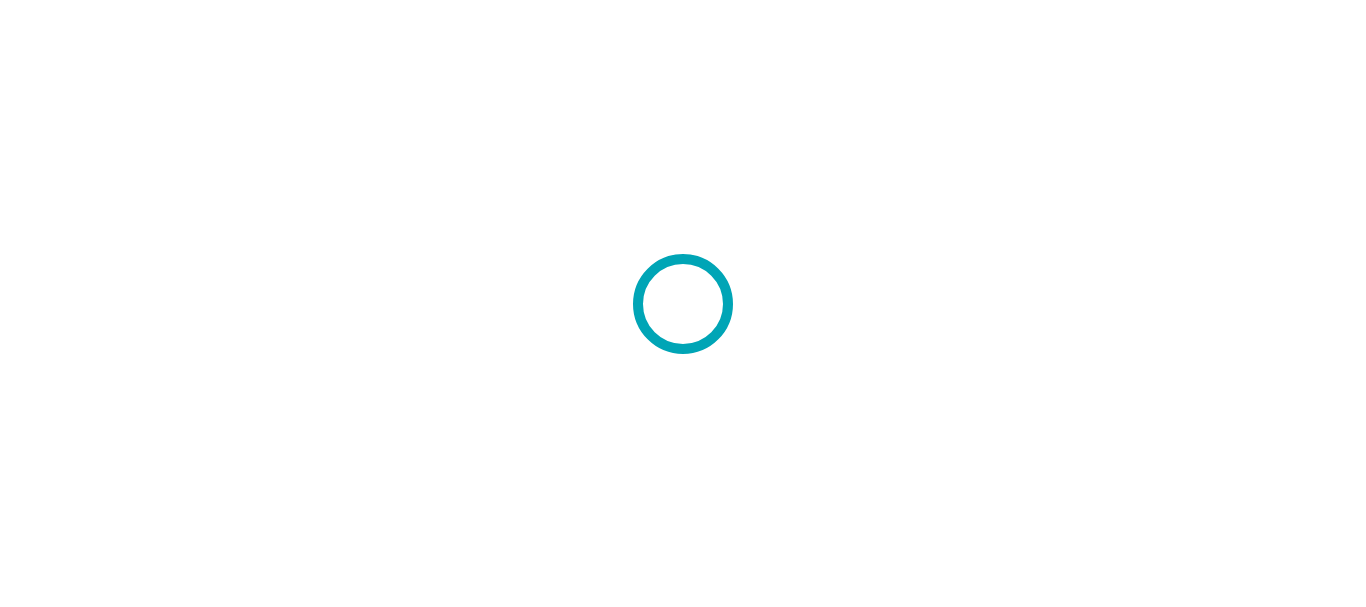 scroll, scrollTop: 0, scrollLeft: 0, axis: both 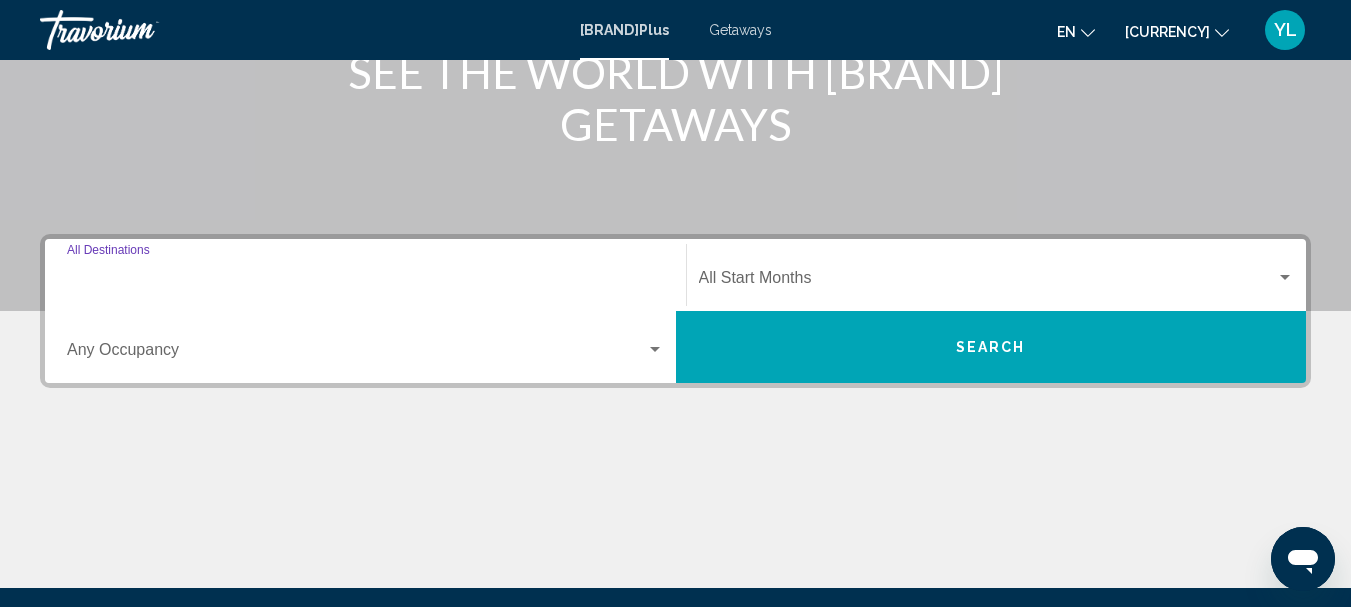click on "Destination All Destinations" at bounding box center [365, 282] 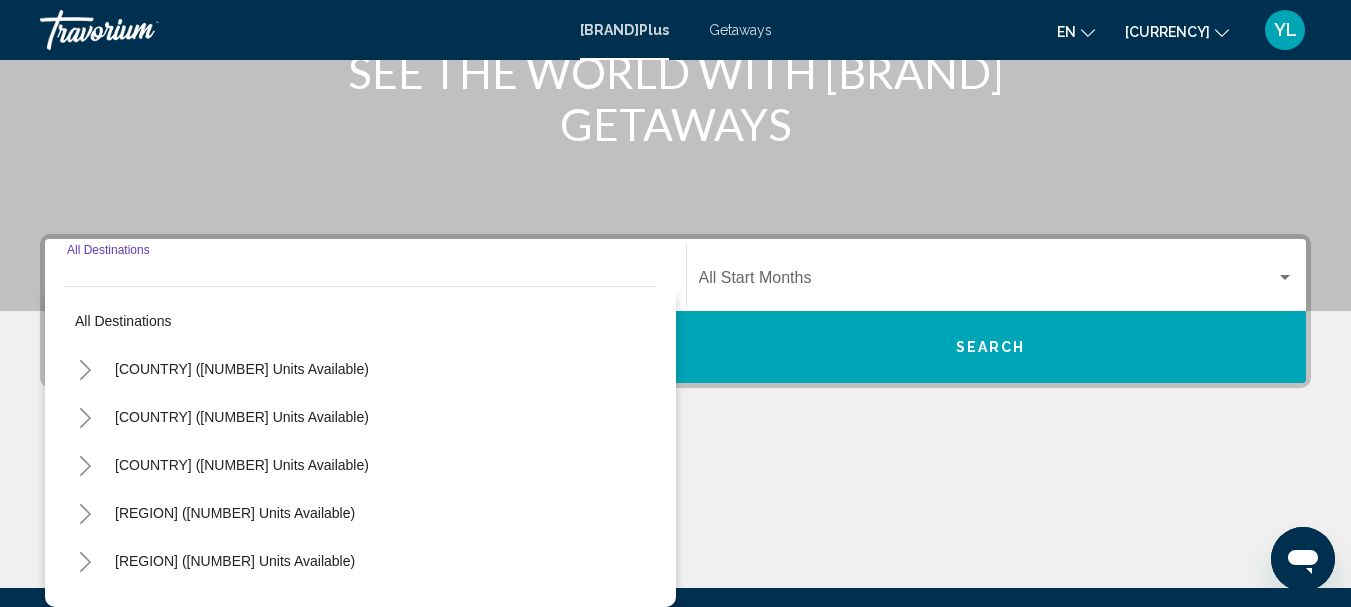scroll, scrollTop: 458, scrollLeft: 0, axis: vertical 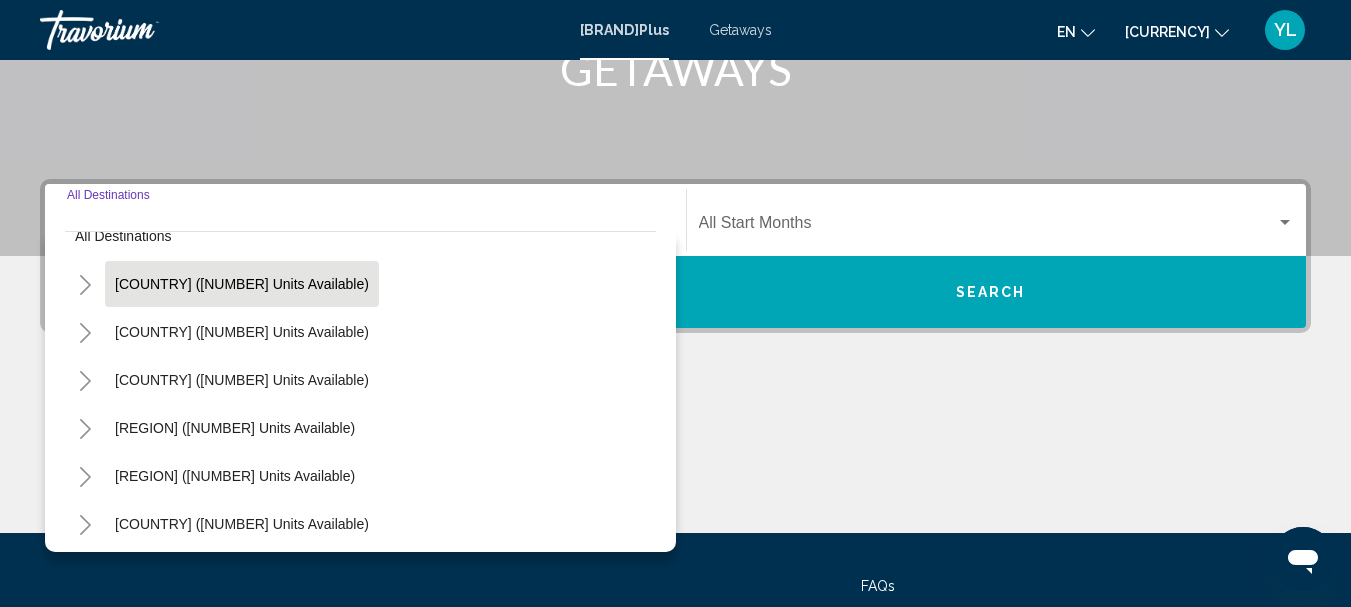 click on "United States (39,117 units available)" at bounding box center (242, 284) 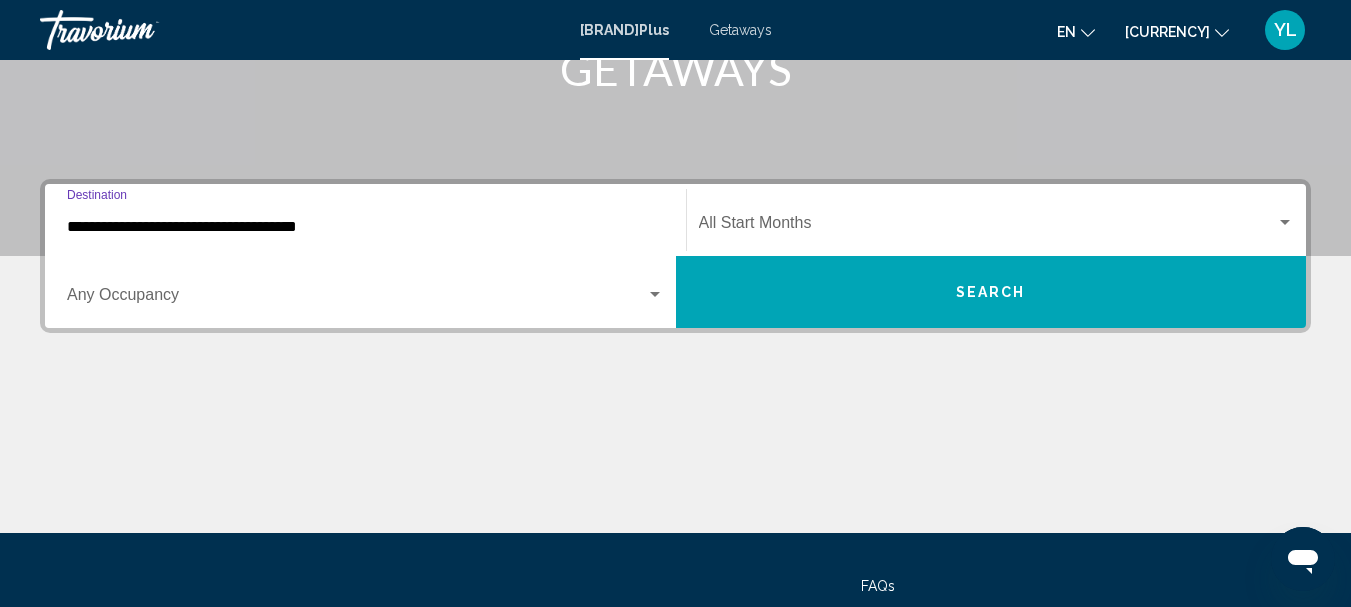 scroll, scrollTop: 458, scrollLeft: 0, axis: vertical 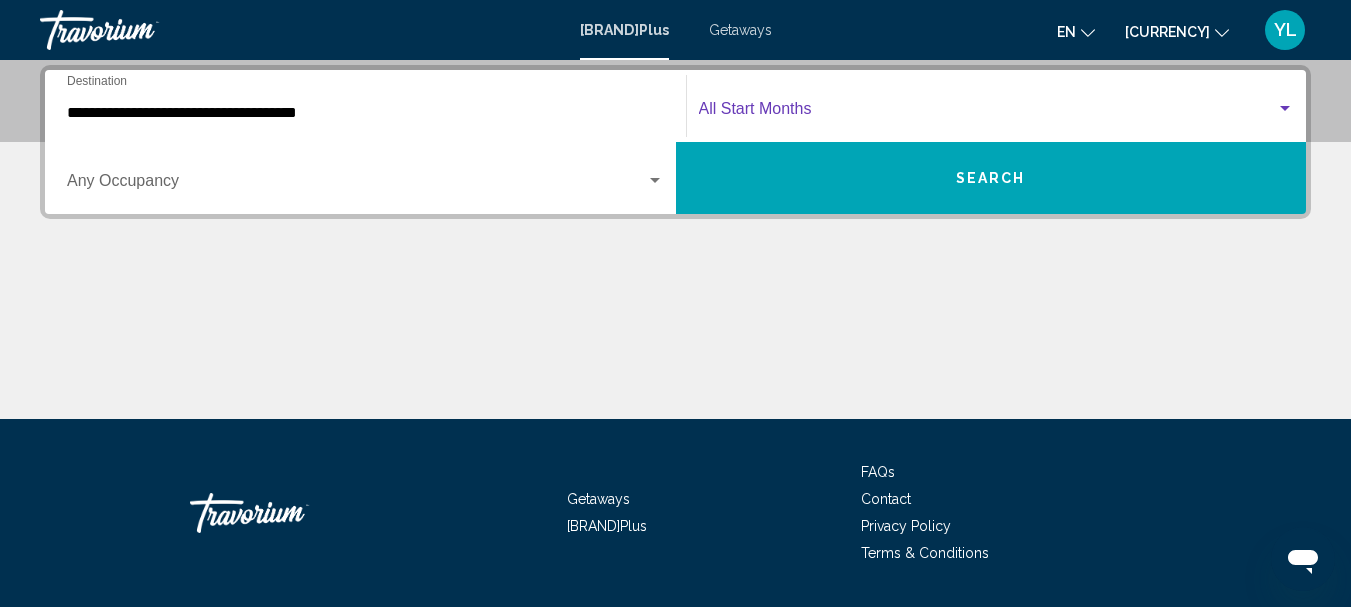 click at bounding box center [1285, 109] 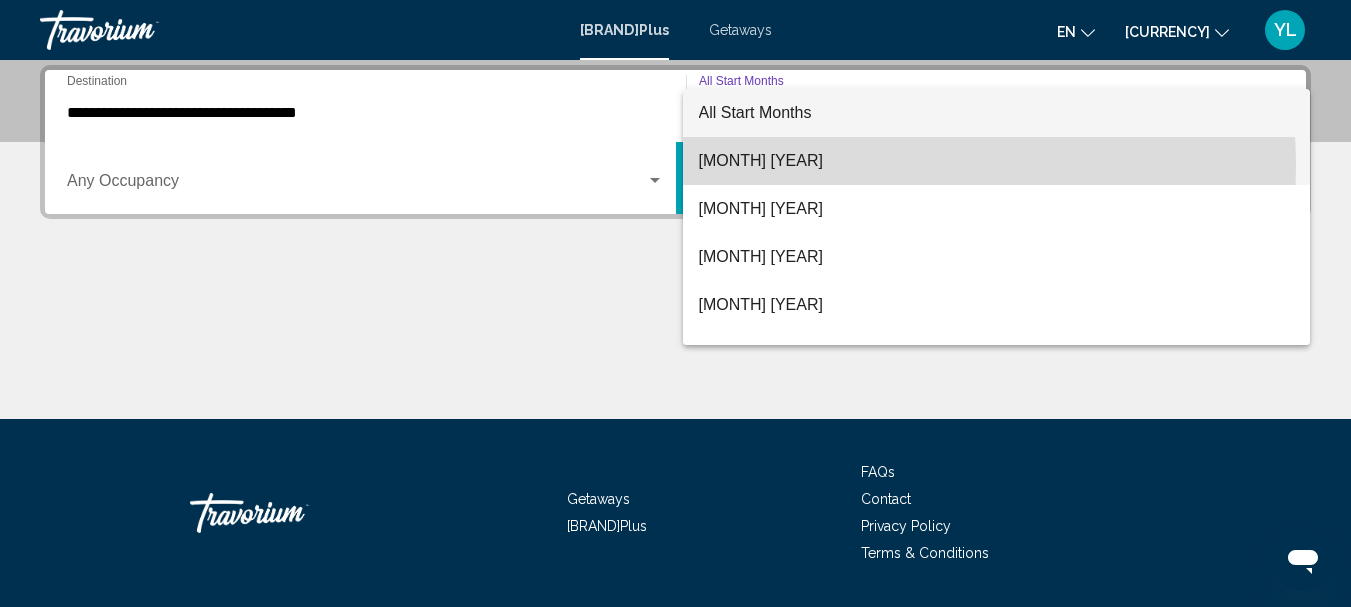 click on "July 2025" at bounding box center (997, 161) 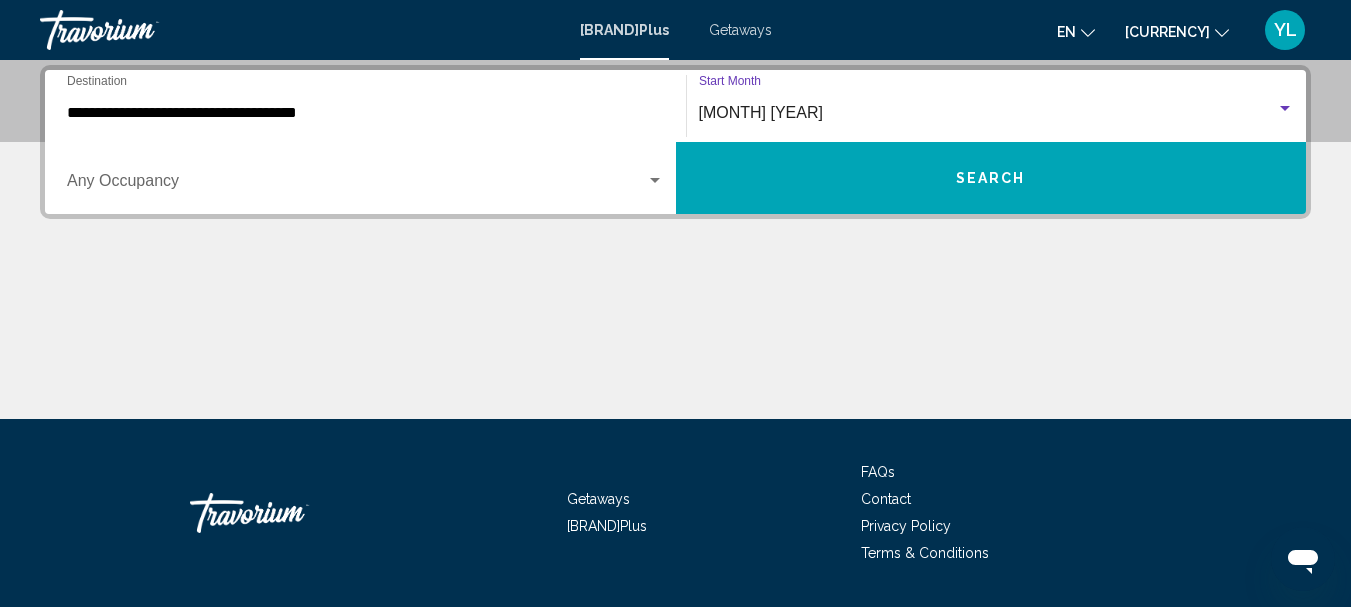 click at bounding box center (655, 180) 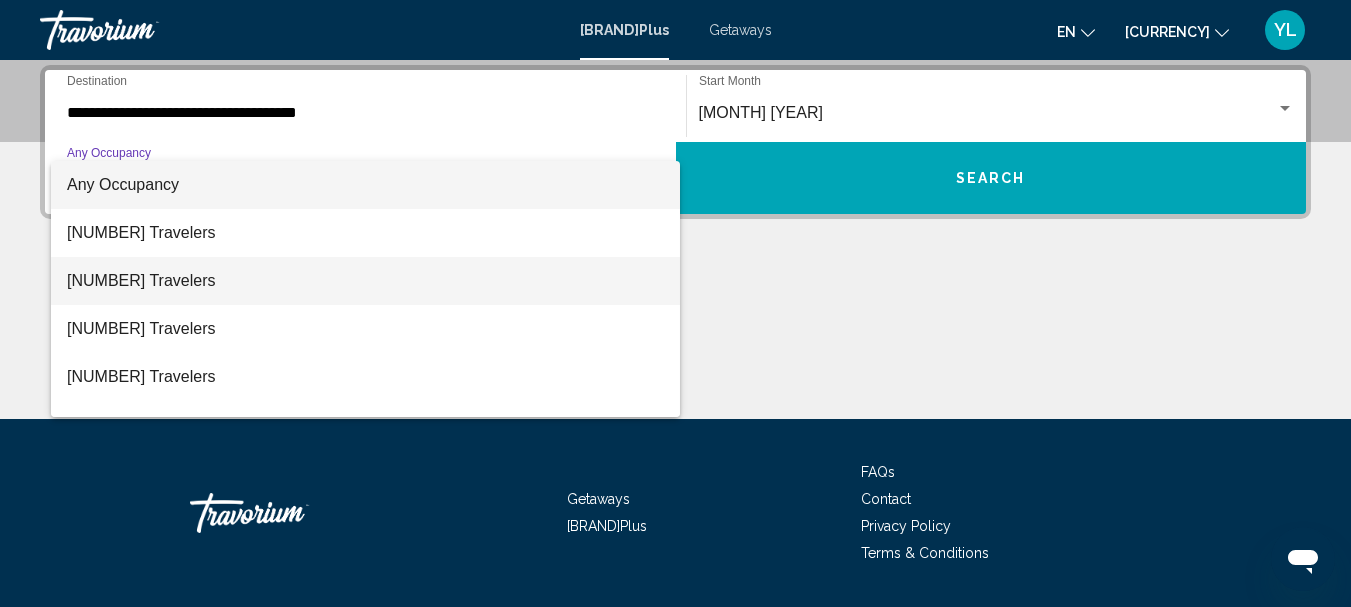 click on "3 Travelers" at bounding box center (365, 281) 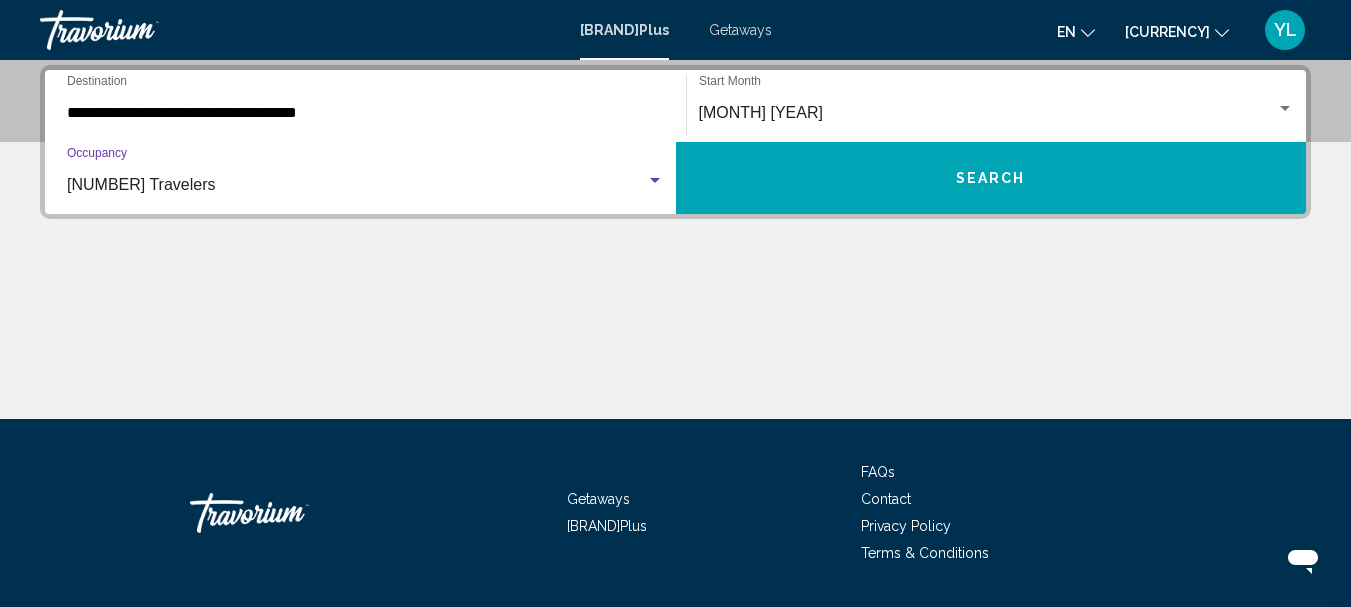click on "Search" at bounding box center (991, 178) 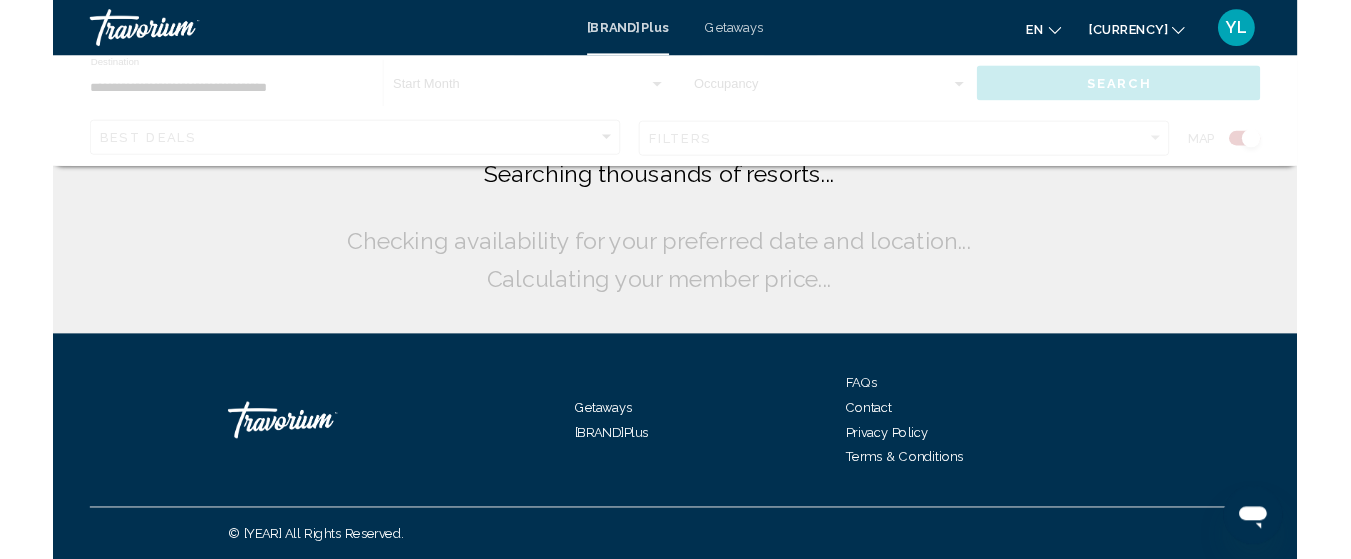 scroll, scrollTop: 0, scrollLeft: 0, axis: both 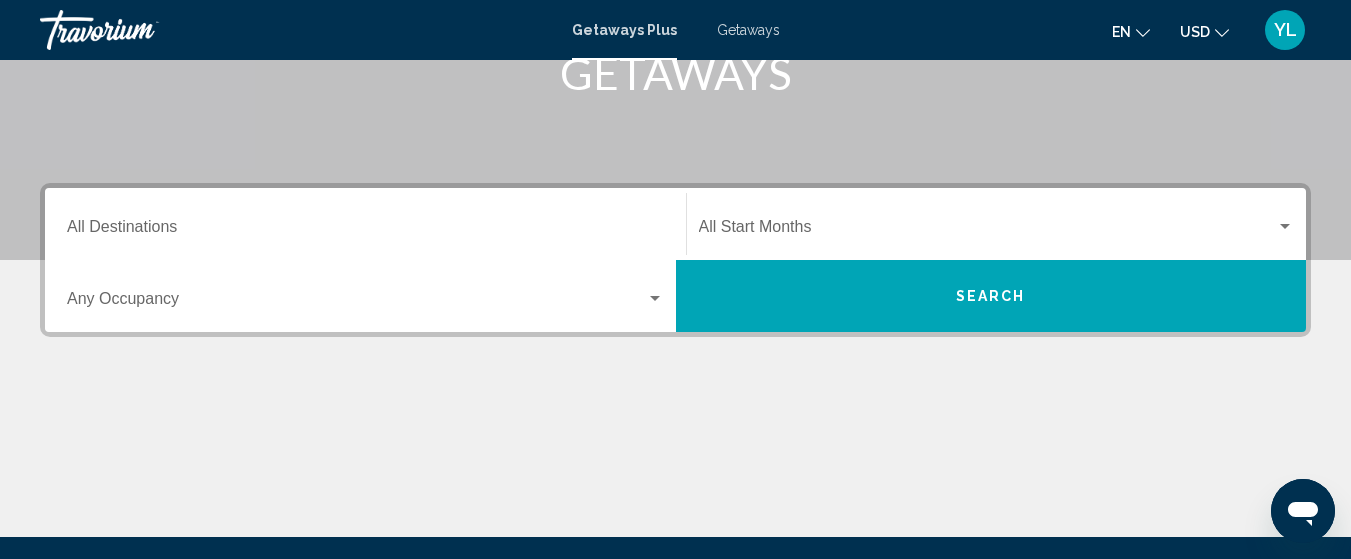 click on "Destination All Destinations" at bounding box center (365, 231) 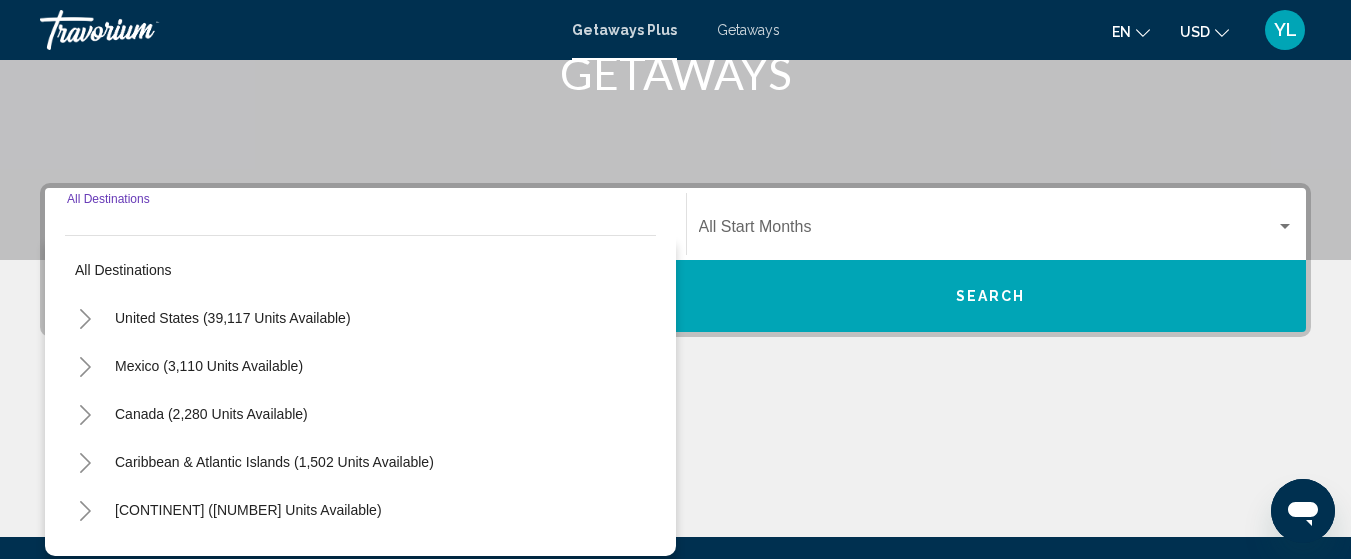 scroll, scrollTop: 458, scrollLeft: 0, axis: vertical 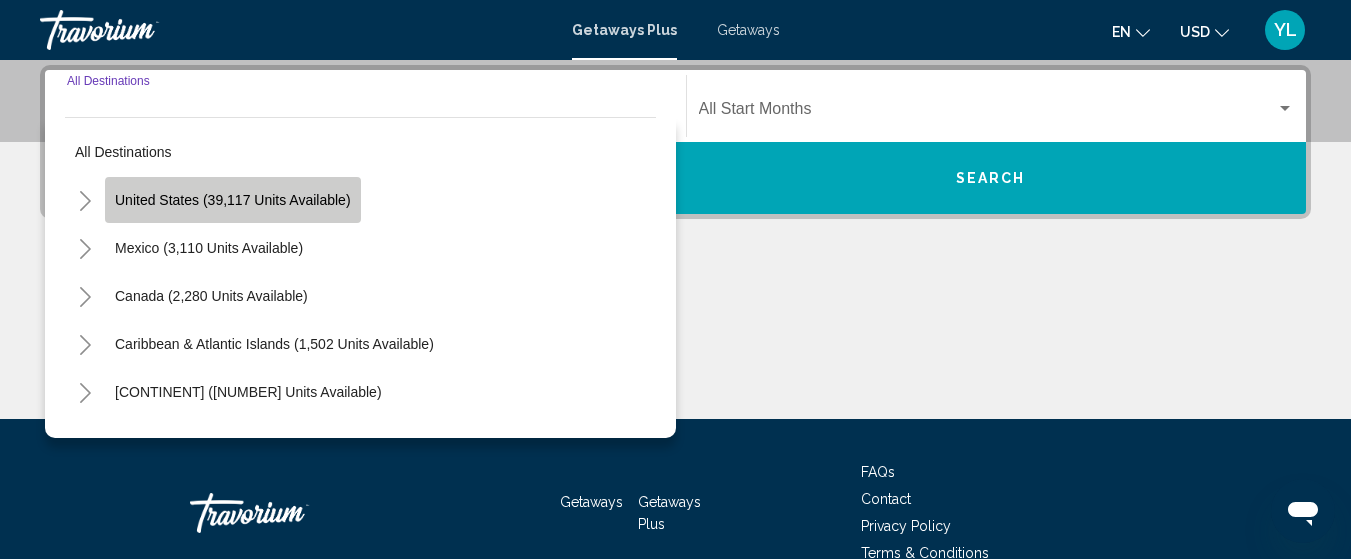 click on "United States (39,117 units available)" at bounding box center [233, 200] 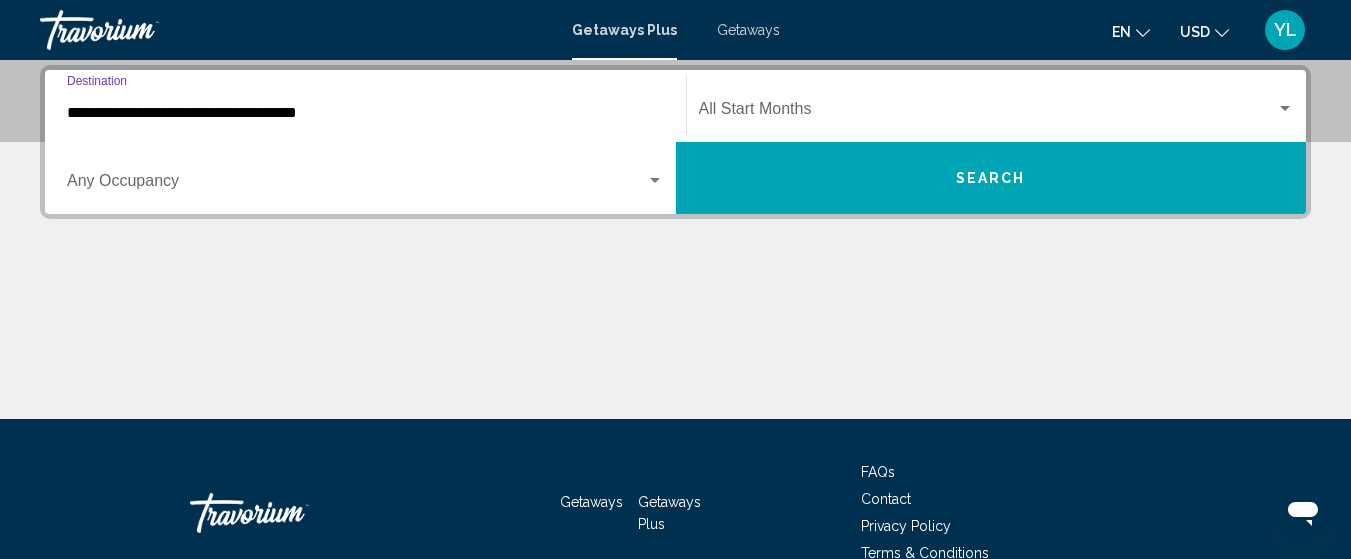 click at bounding box center (988, 113) 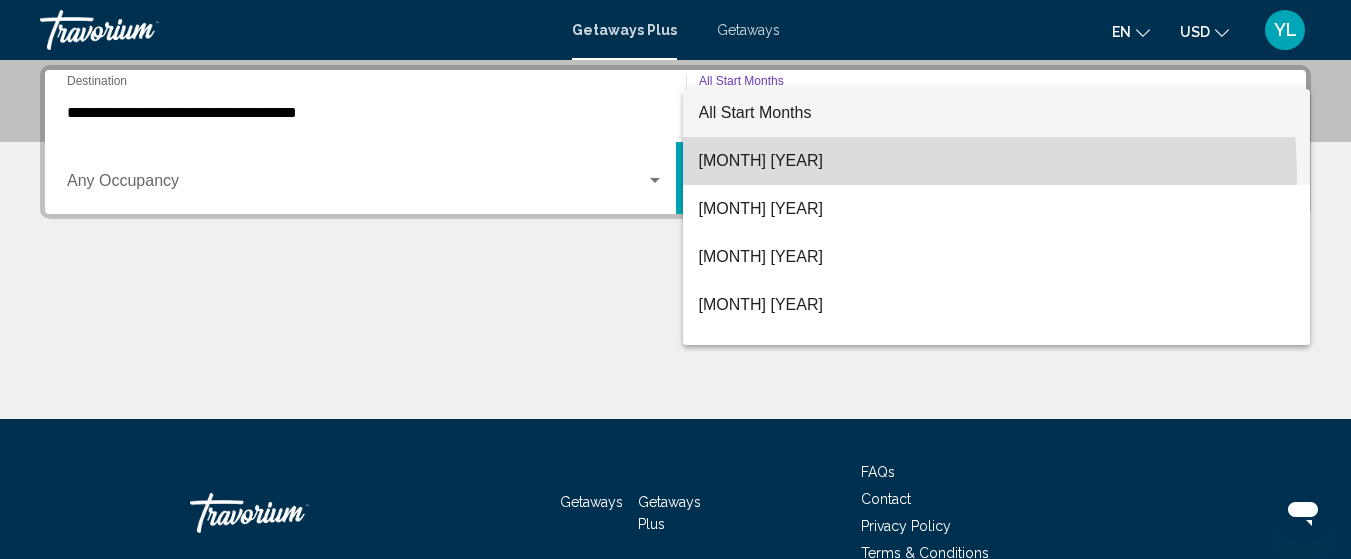 click on "July 2025" at bounding box center [997, 161] 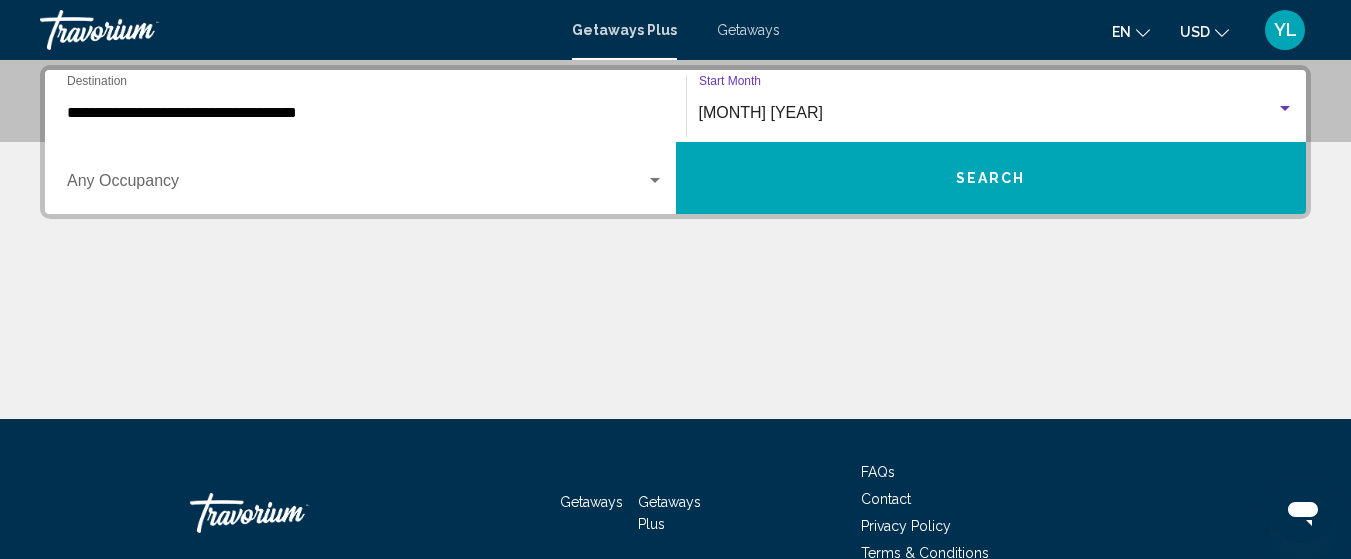 click at bounding box center [356, 185] 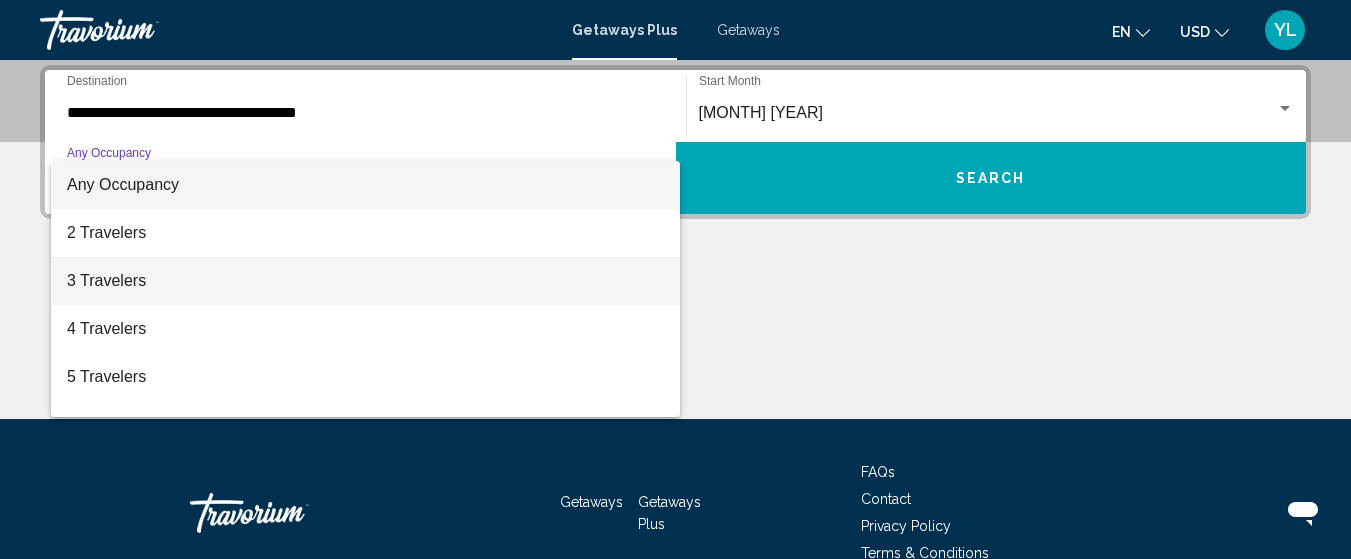 click on "3 Travelers" at bounding box center (365, 281) 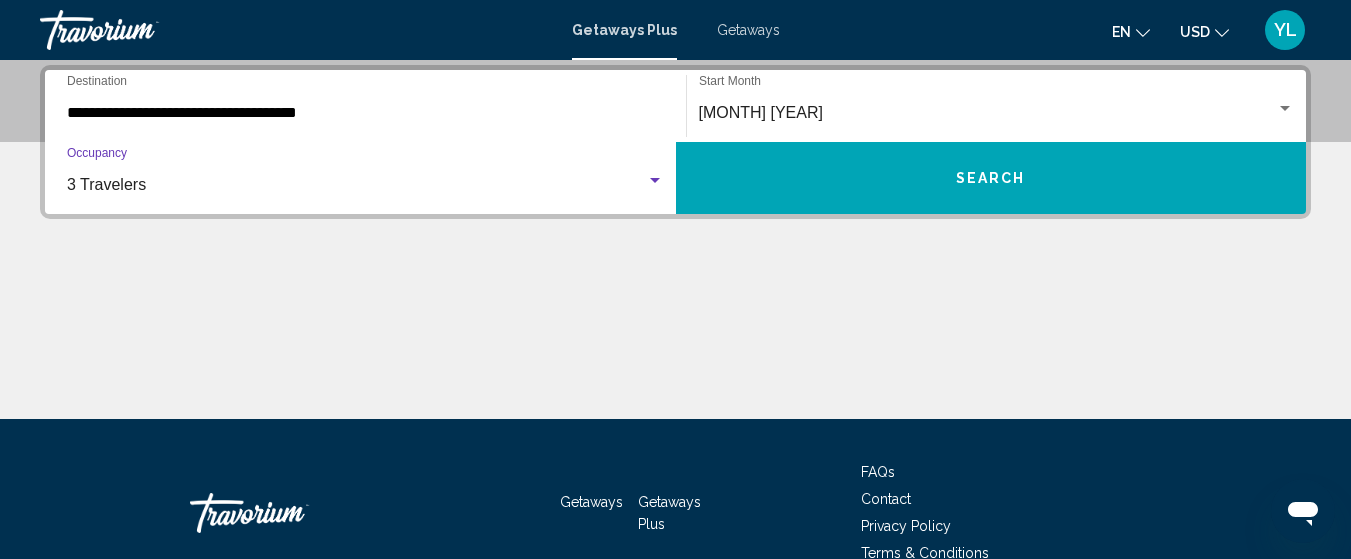 click on "Search" at bounding box center [991, 178] 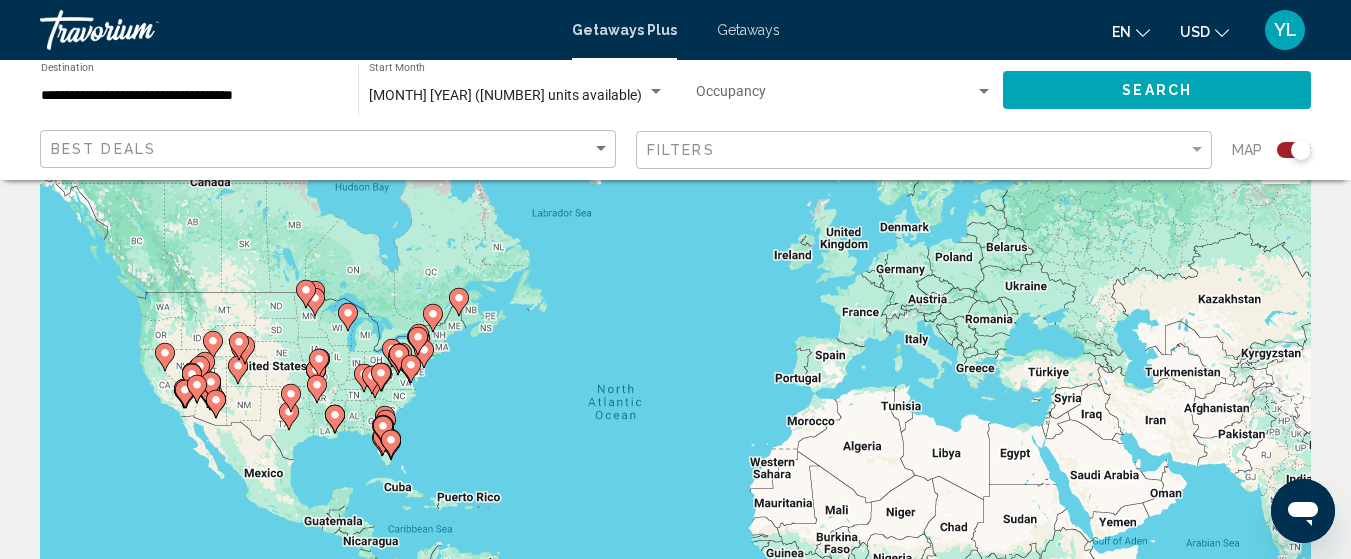 scroll, scrollTop: 62, scrollLeft: 0, axis: vertical 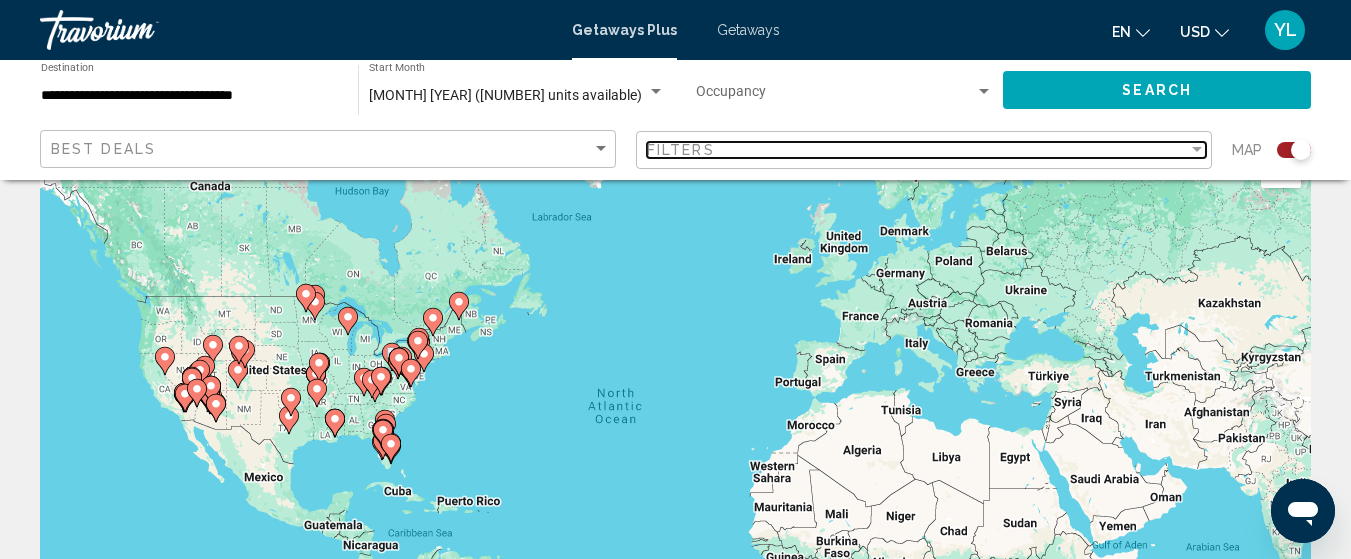 click on "Filters" at bounding box center (917, 150) 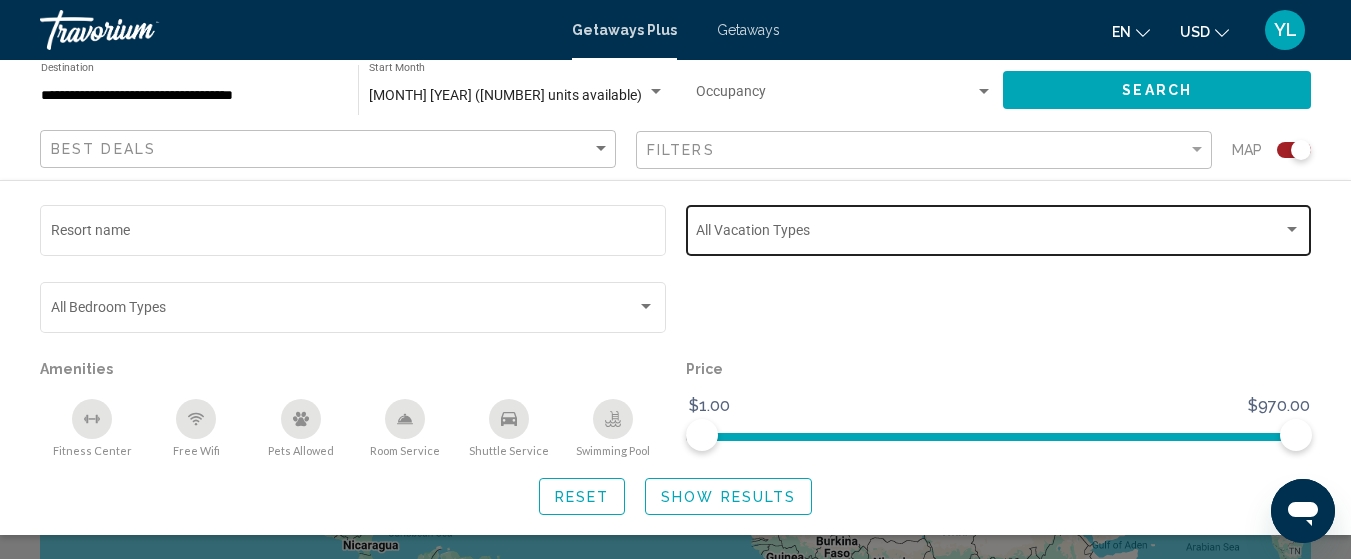 click at bounding box center (1292, 230) 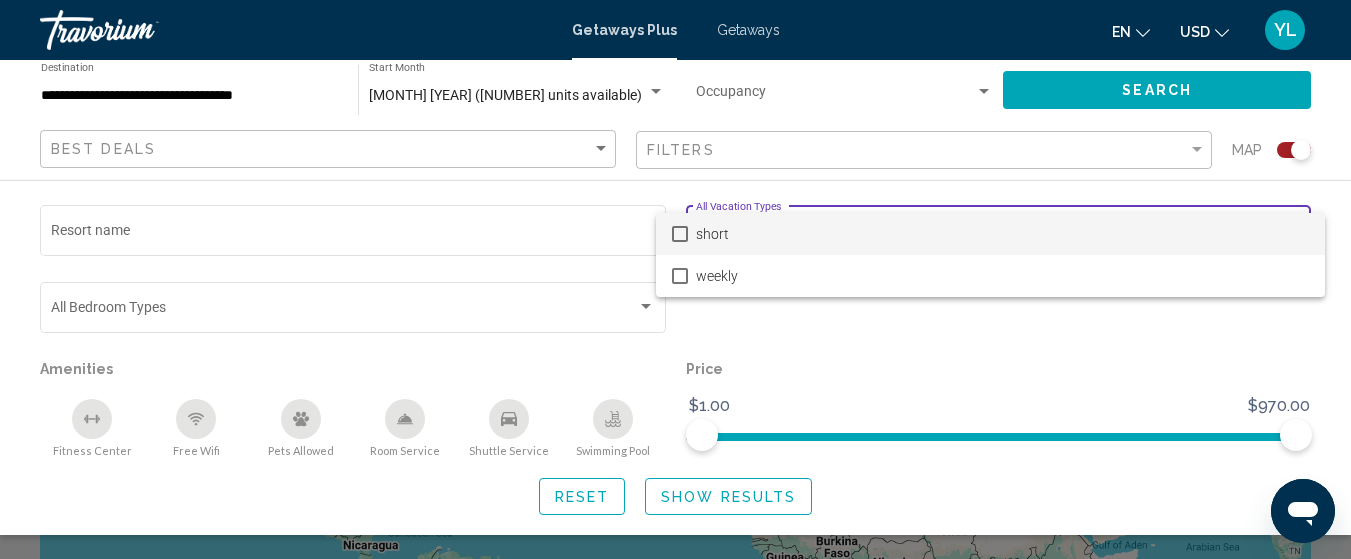 click on "short" at bounding box center (1002, 234) 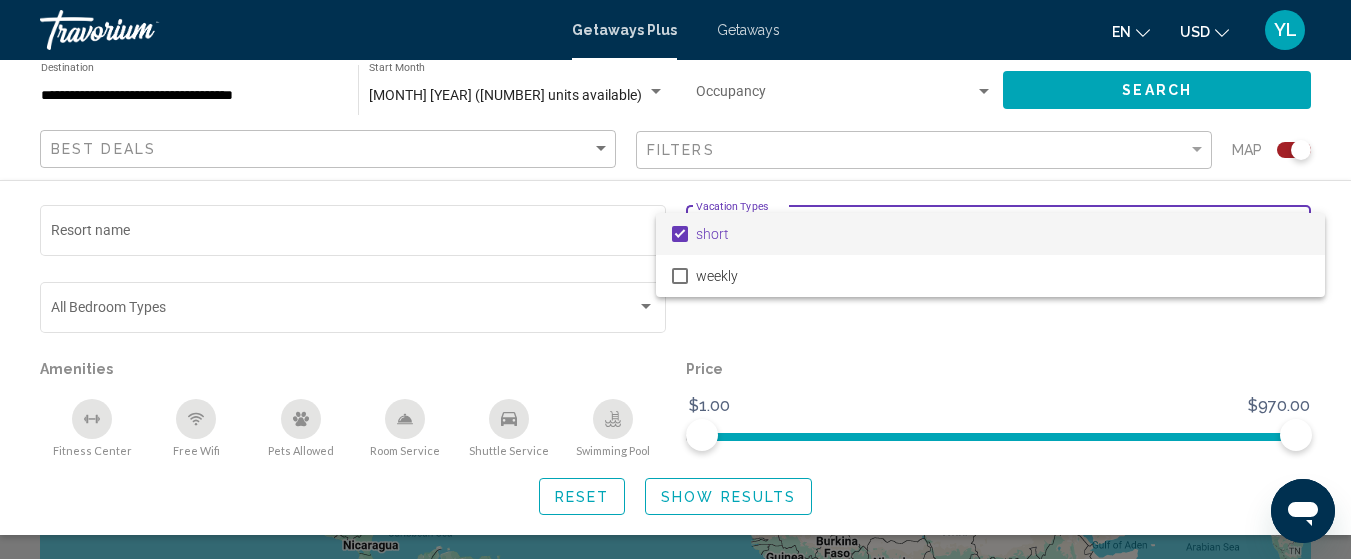 click at bounding box center [675, 279] 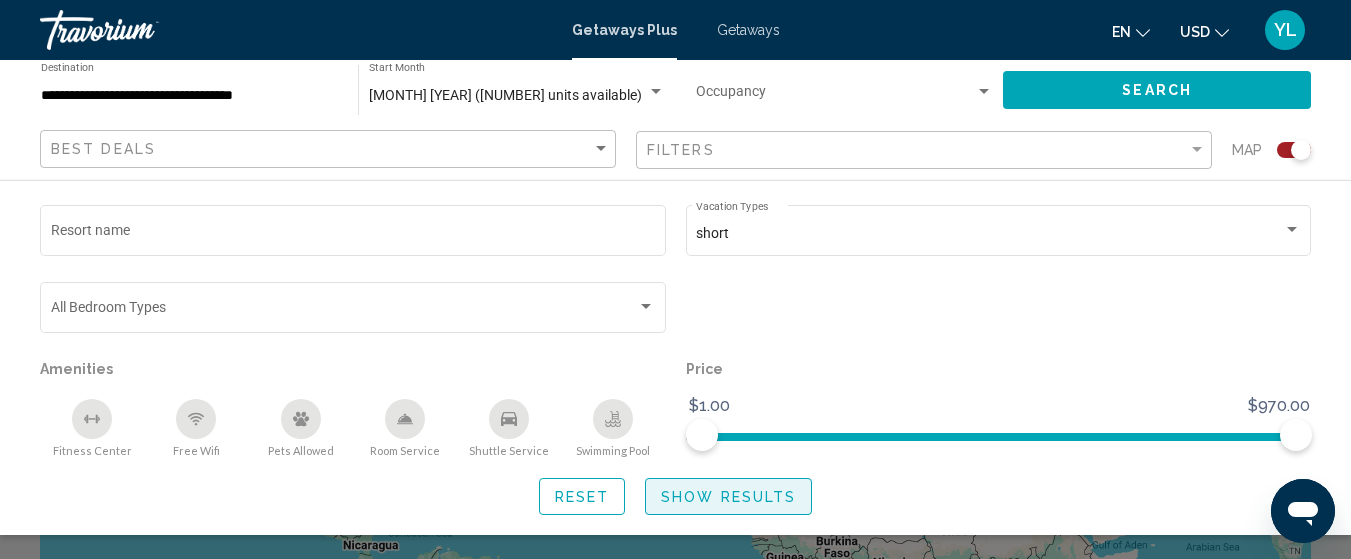 click on "Show Results" at bounding box center (728, 497) 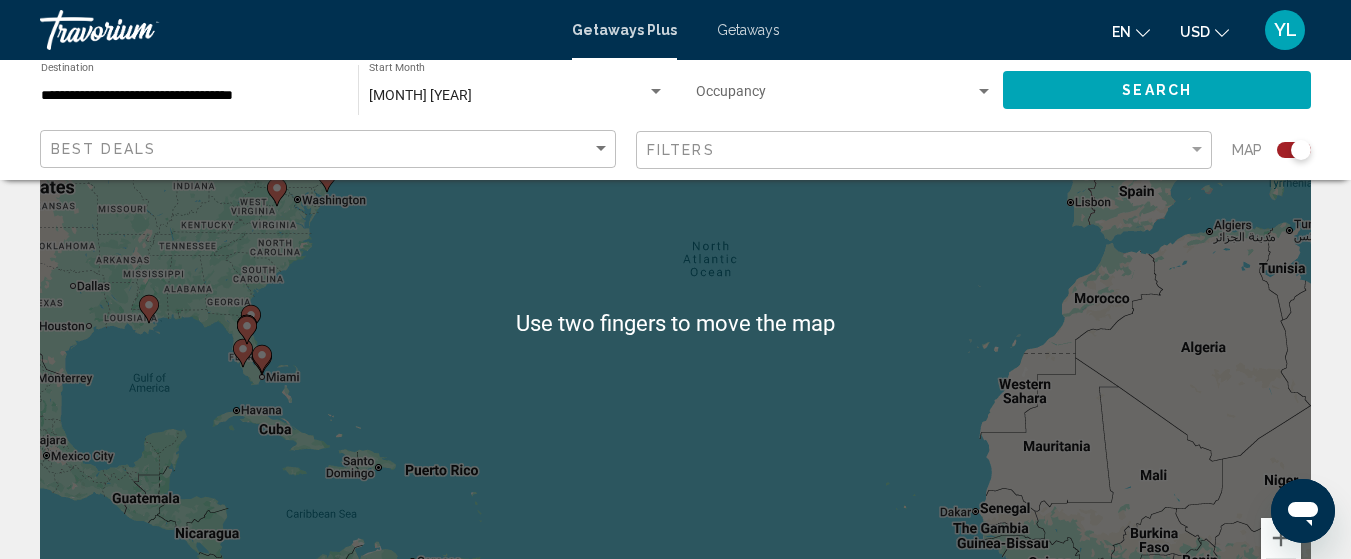 scroll, scrollTop: 183, scrollLeft: 0, axis: vertical 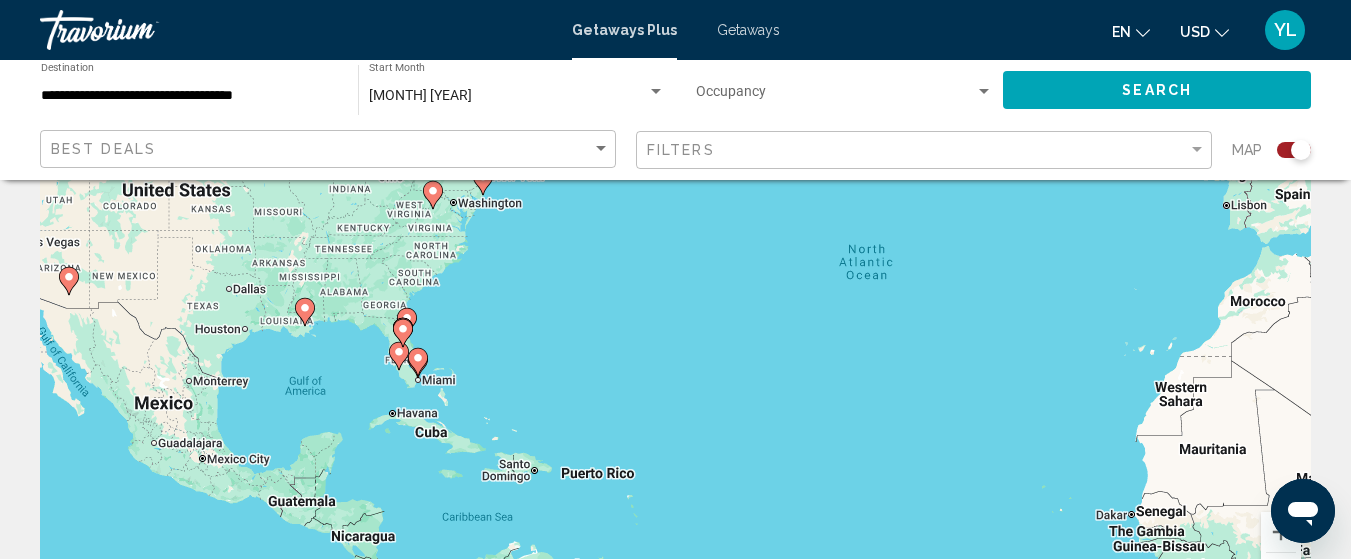 click at bounding box center (433, 191) 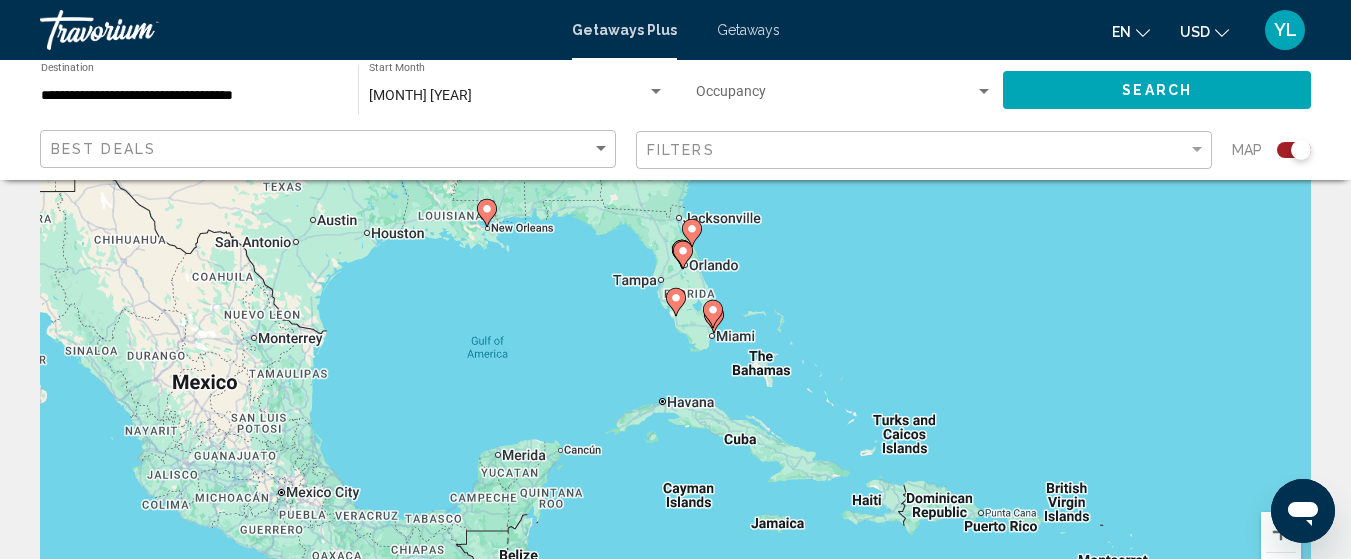 click at bounding box center (692, 229) 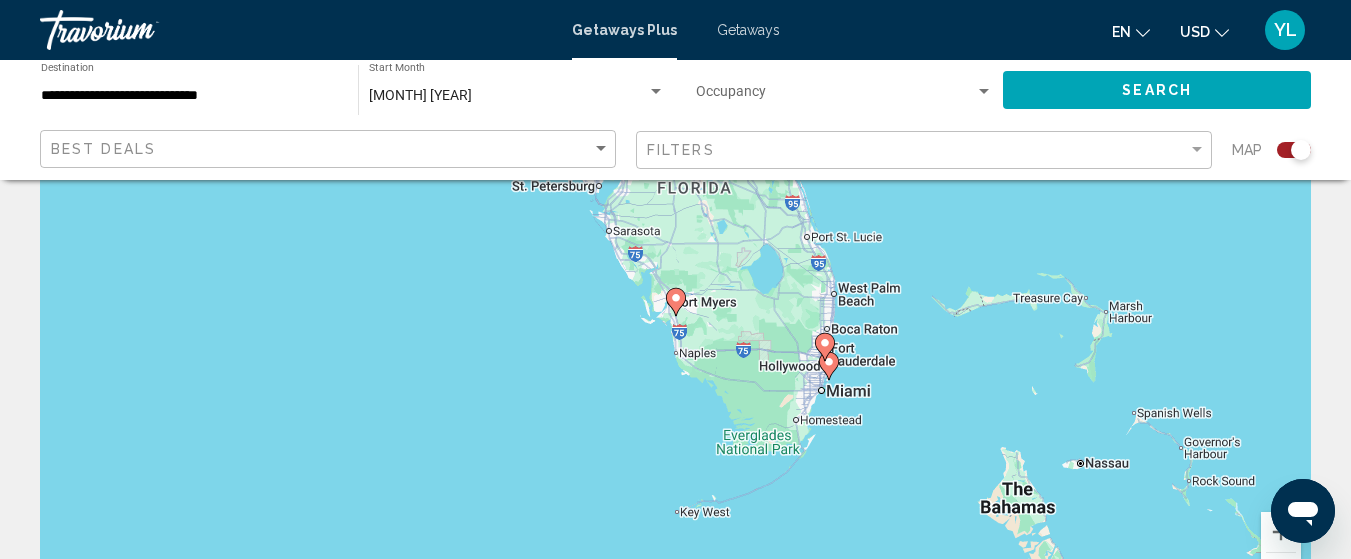 click at bounding box center [741, 20] 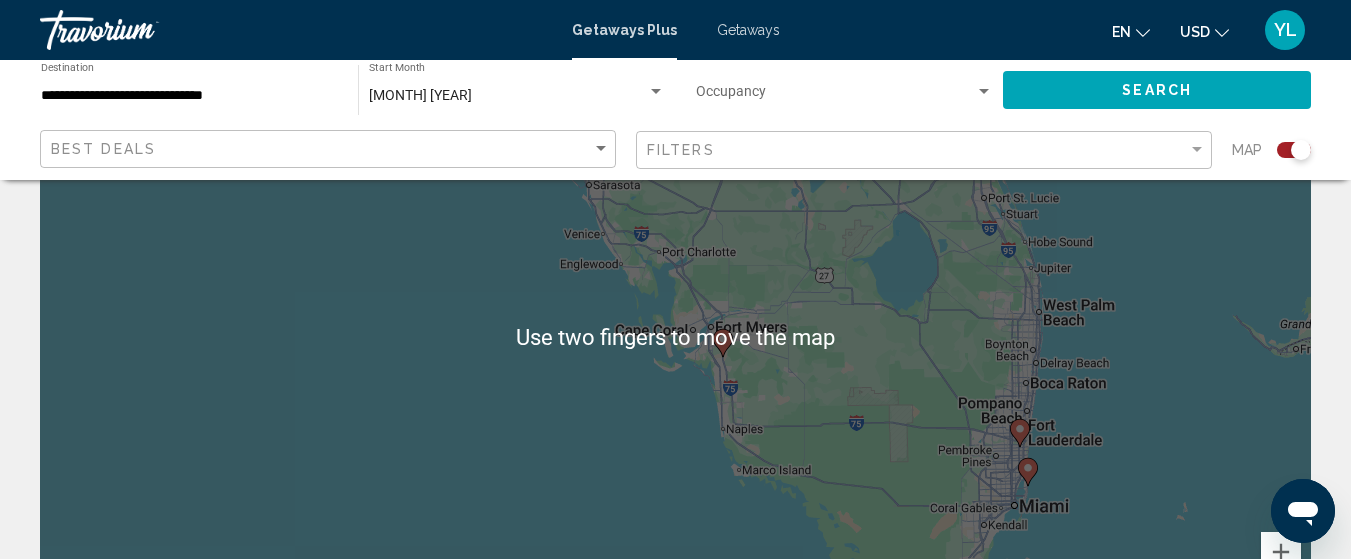 scroll, scrollTop: 160, scrollLeft: 0, axis: vertical 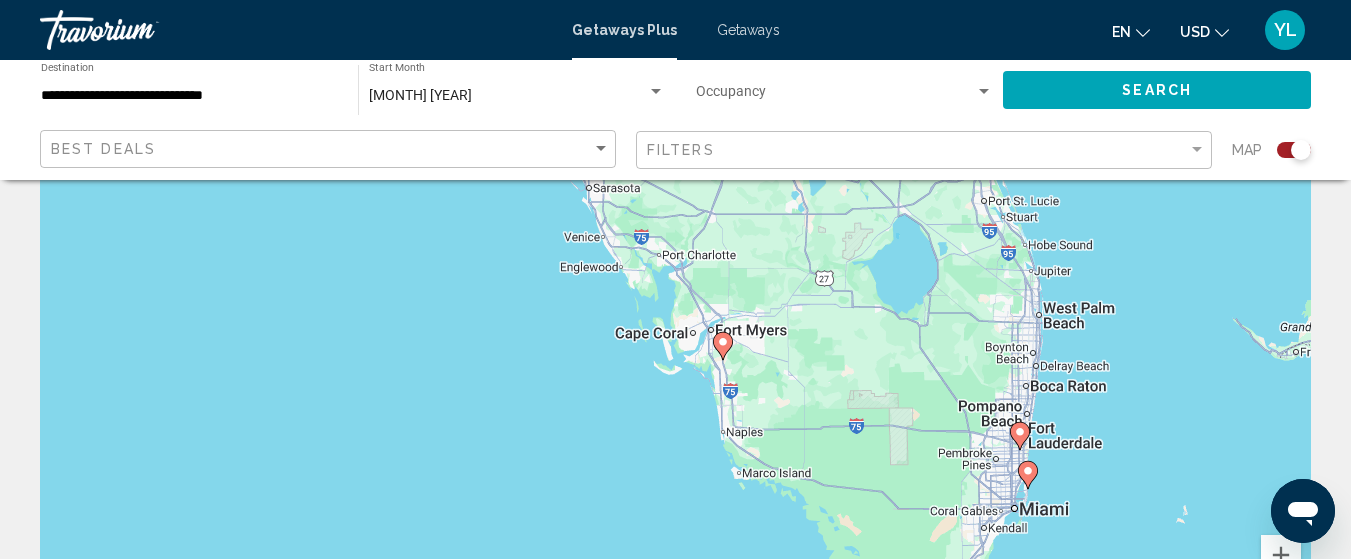 click at bounding box center [723, 342] 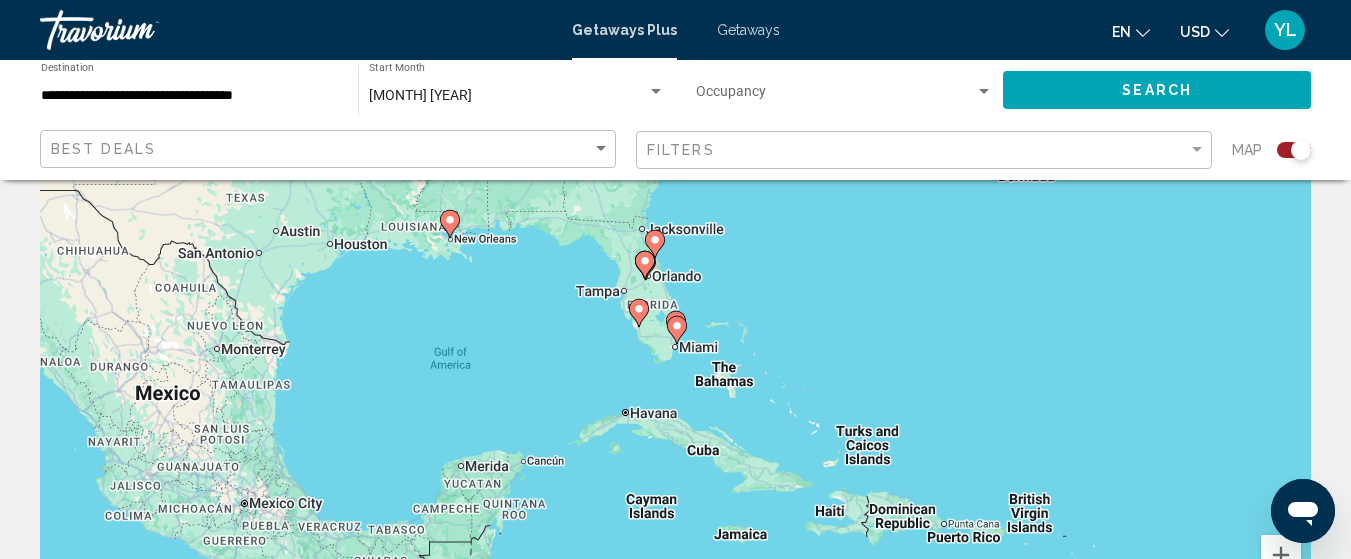 click on "Search" at bounding box center [1157, 89] 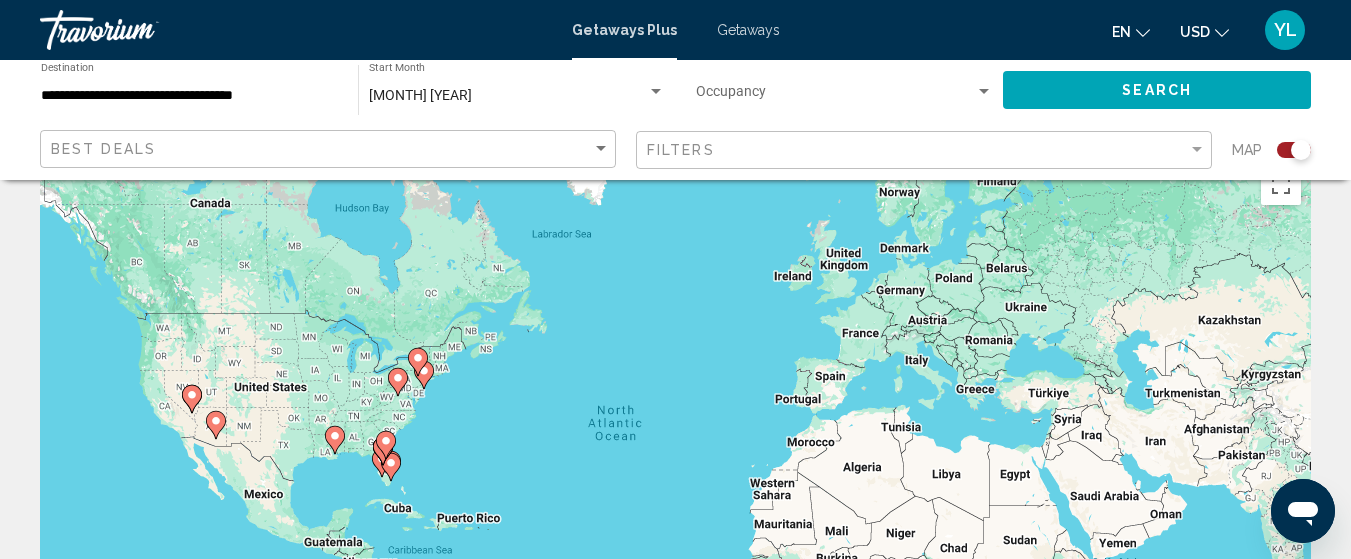 scroll, scrollTop: 0, scrollLeft: 0, axis: both 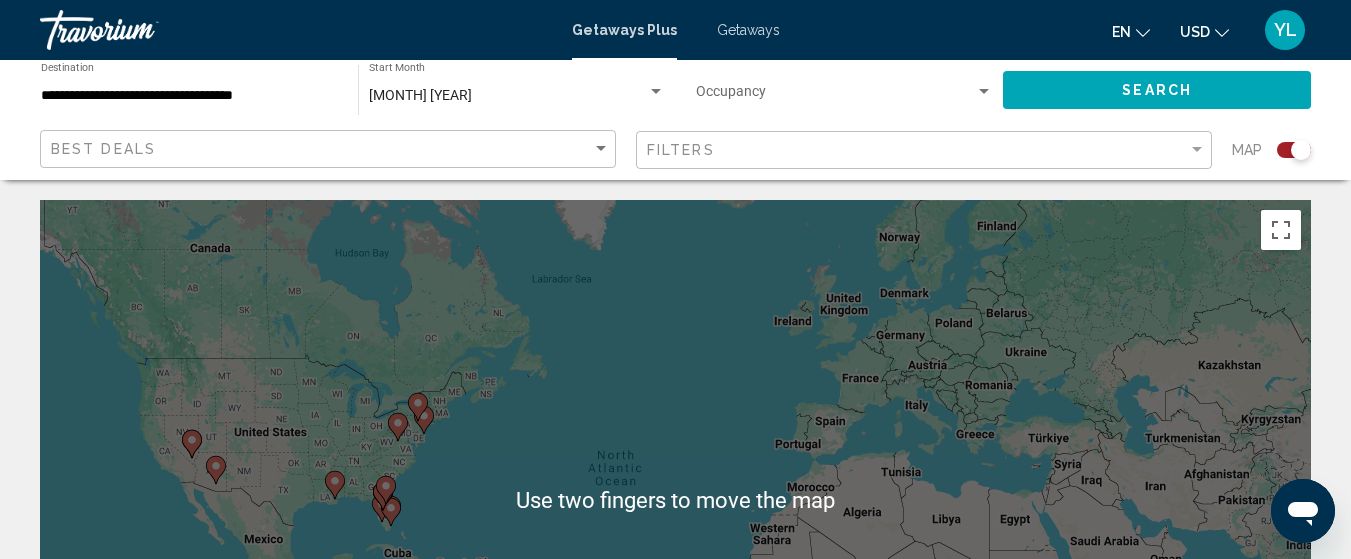 click at bounding box center [844, 96] 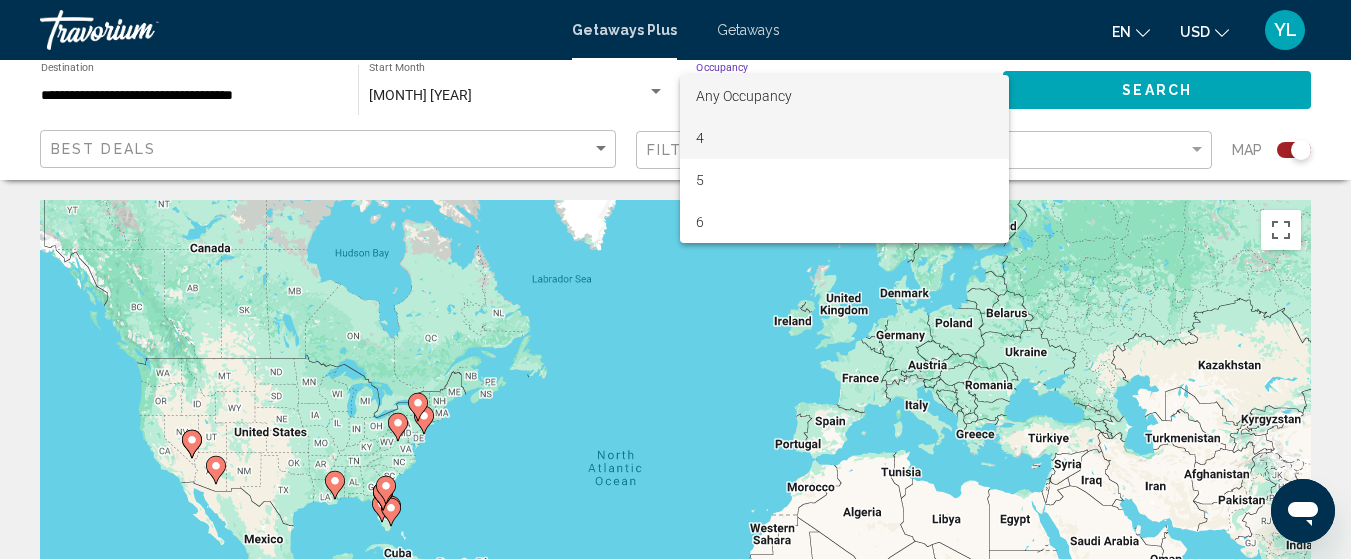 click on "4" at bounding box center (844, 138) 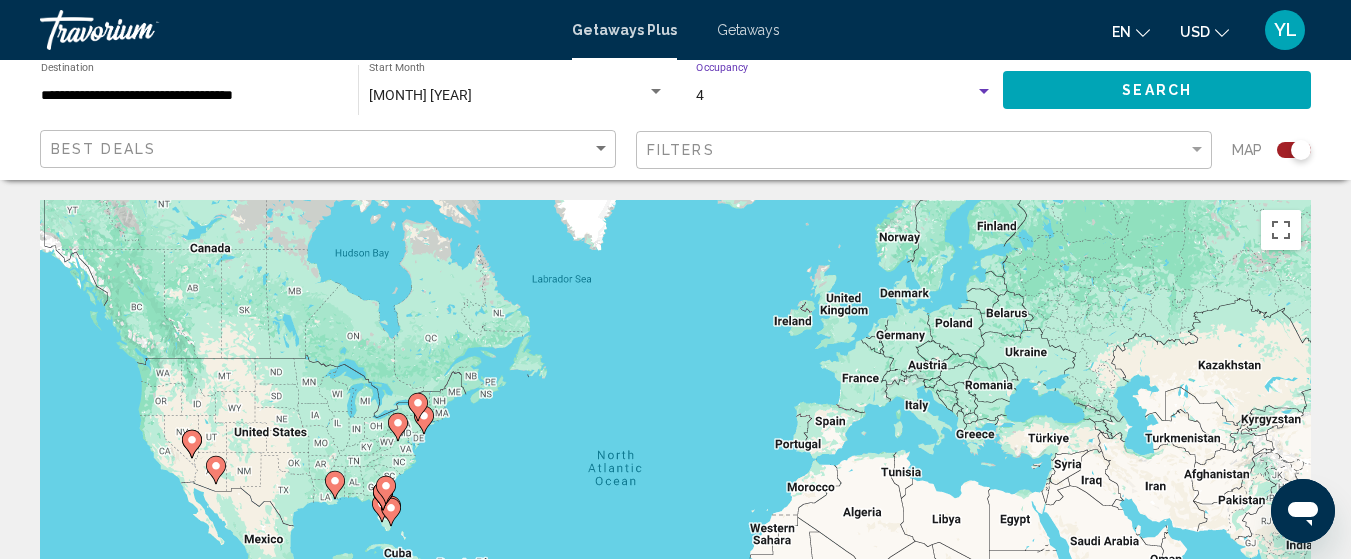click on "Search" at bounding box center [1157, 89] 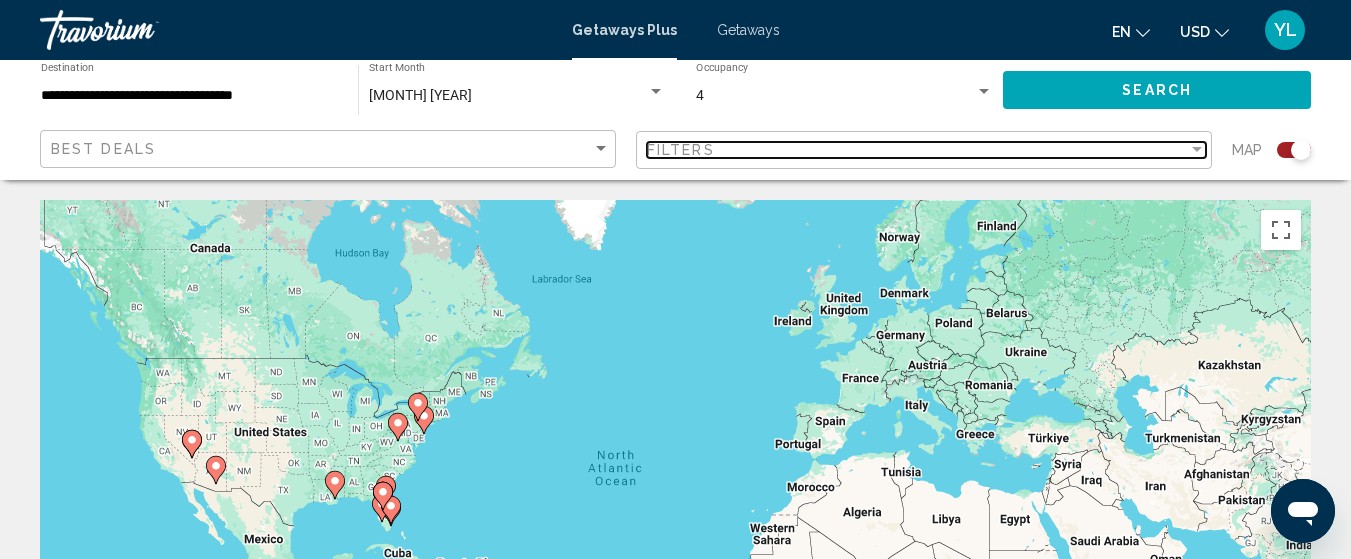 click on "Filters" at bounding box center [917, 150] 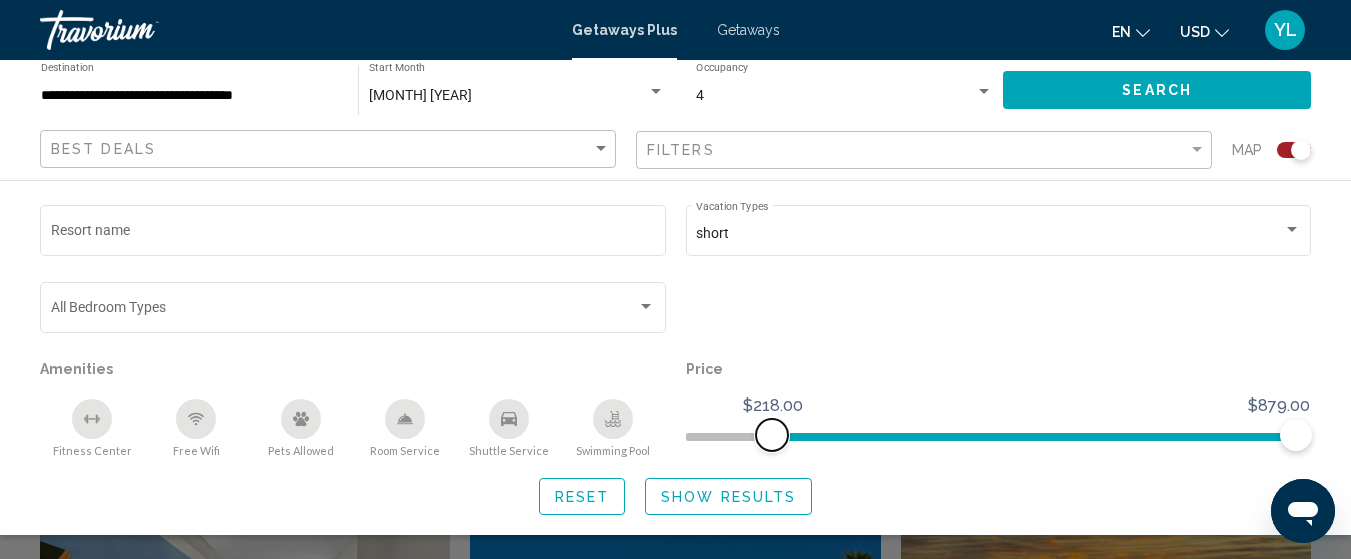 scroll, scrollTop: 378, scrollLeft: 0, axis: vertical 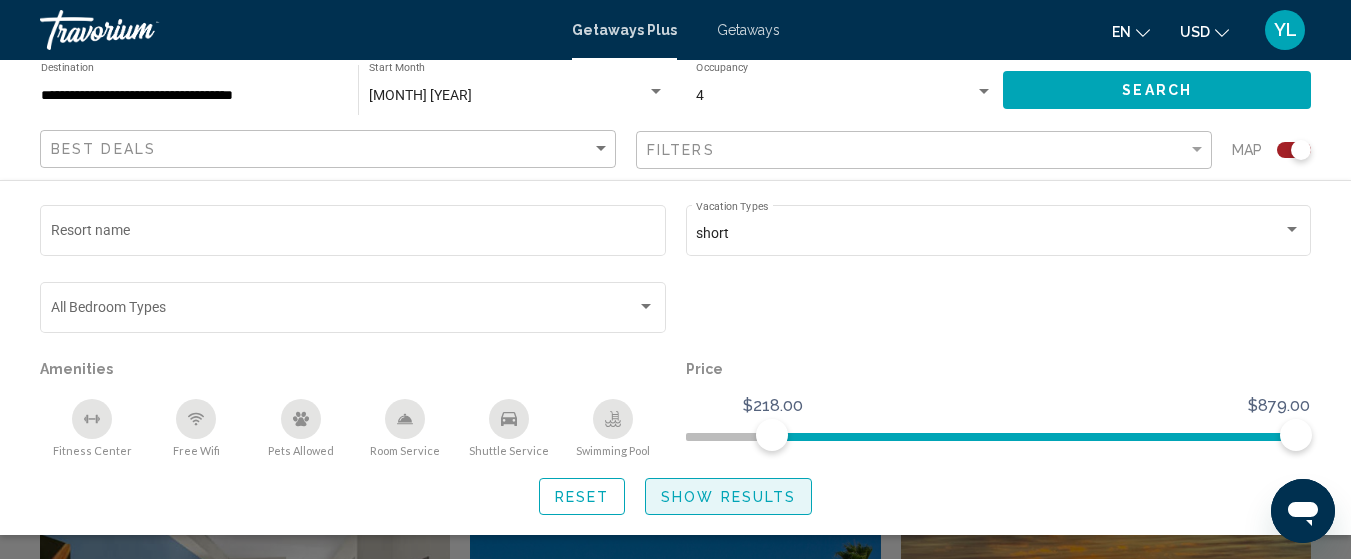 click on "Show Results" at bounding box center [728, 497] 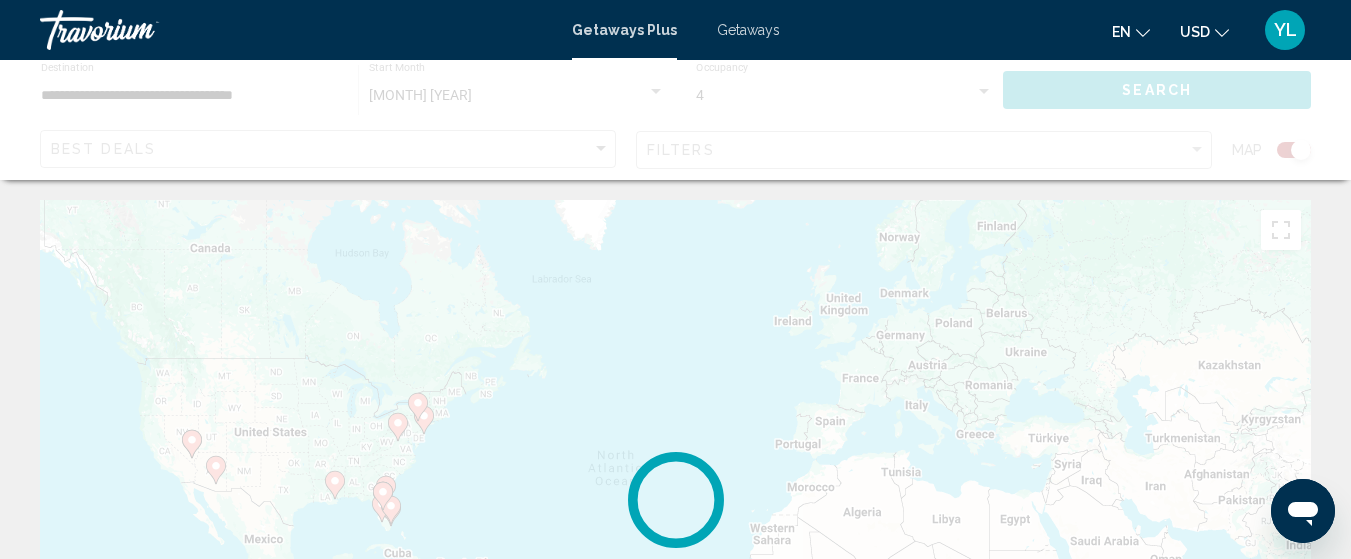 click at bounding box center (675, 500) 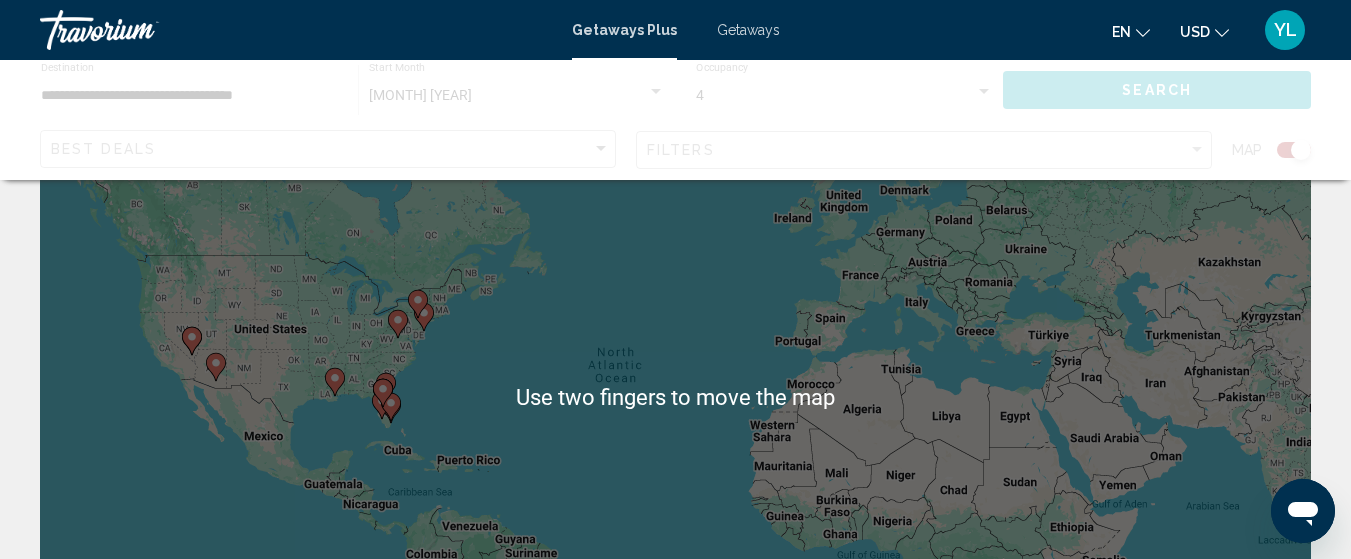 scroll, scrollTop: 106, scrollLeft: 0, axis: vertical 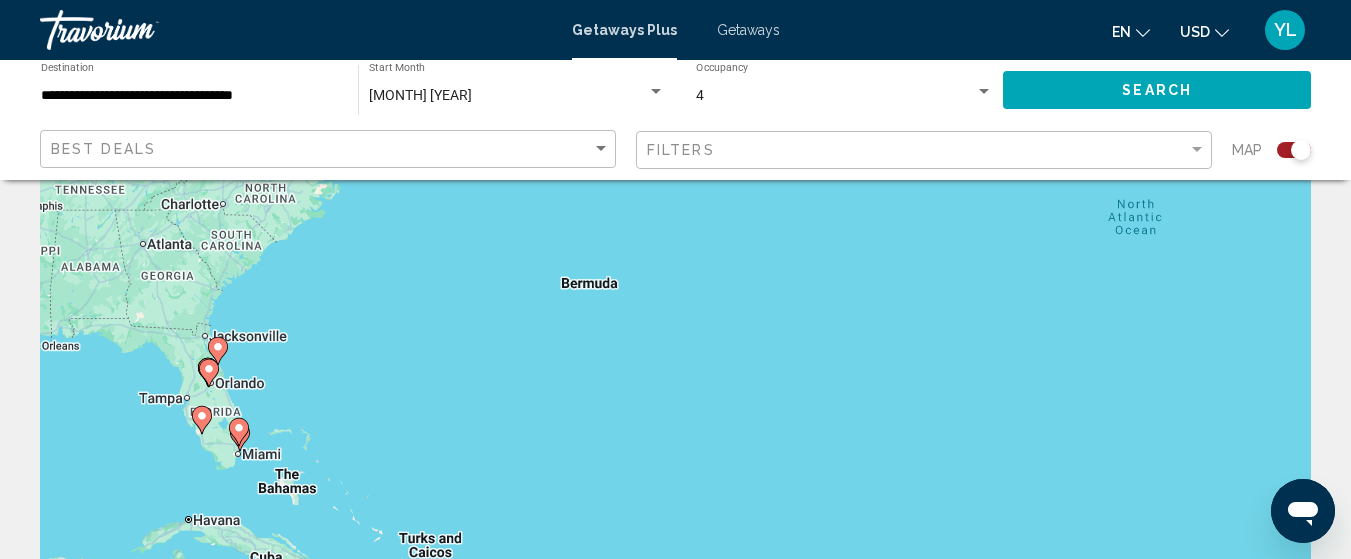 click at bounding box center (269, 93) 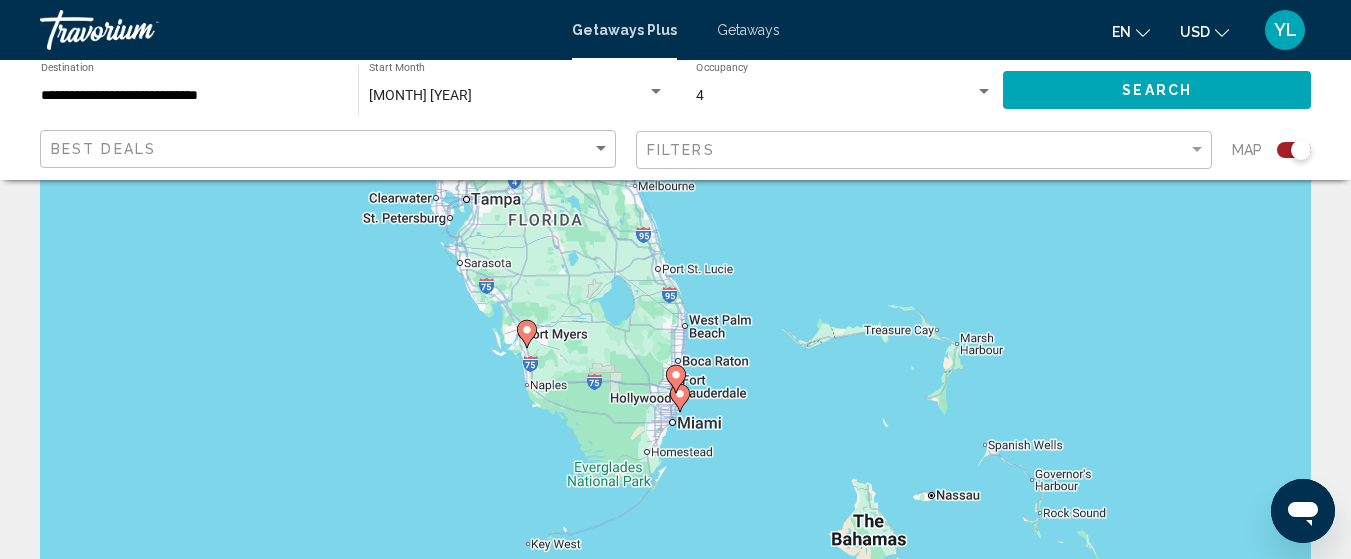click at bounding box center (553, 140) 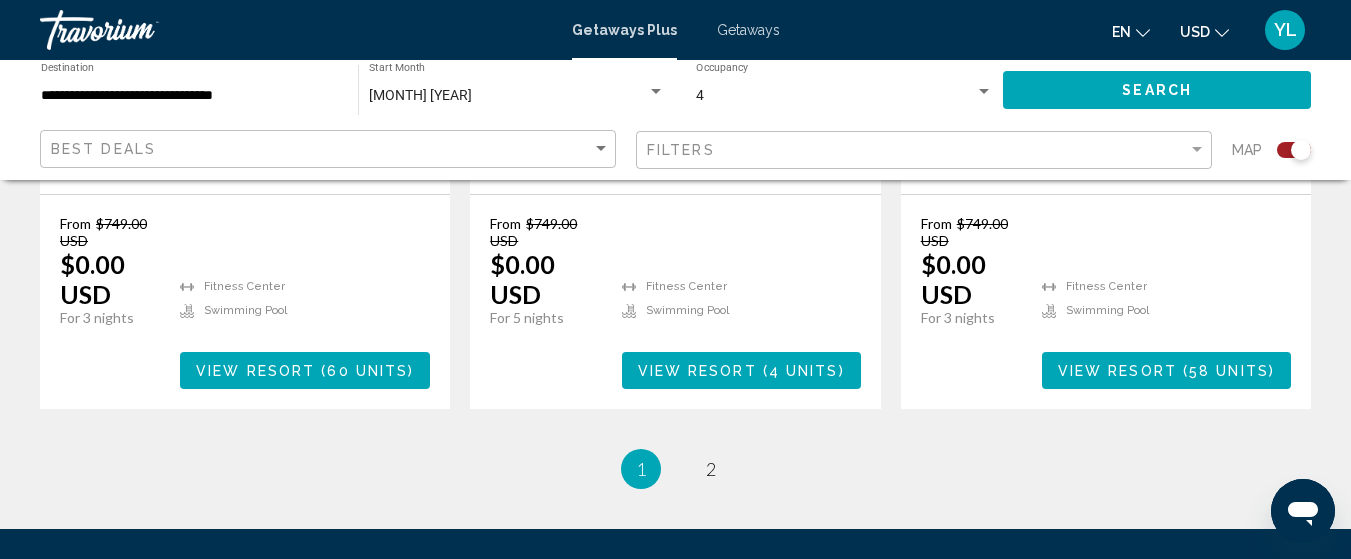 scroll, scrollTop: 3454, scrollLeft: 0, axis: vertical 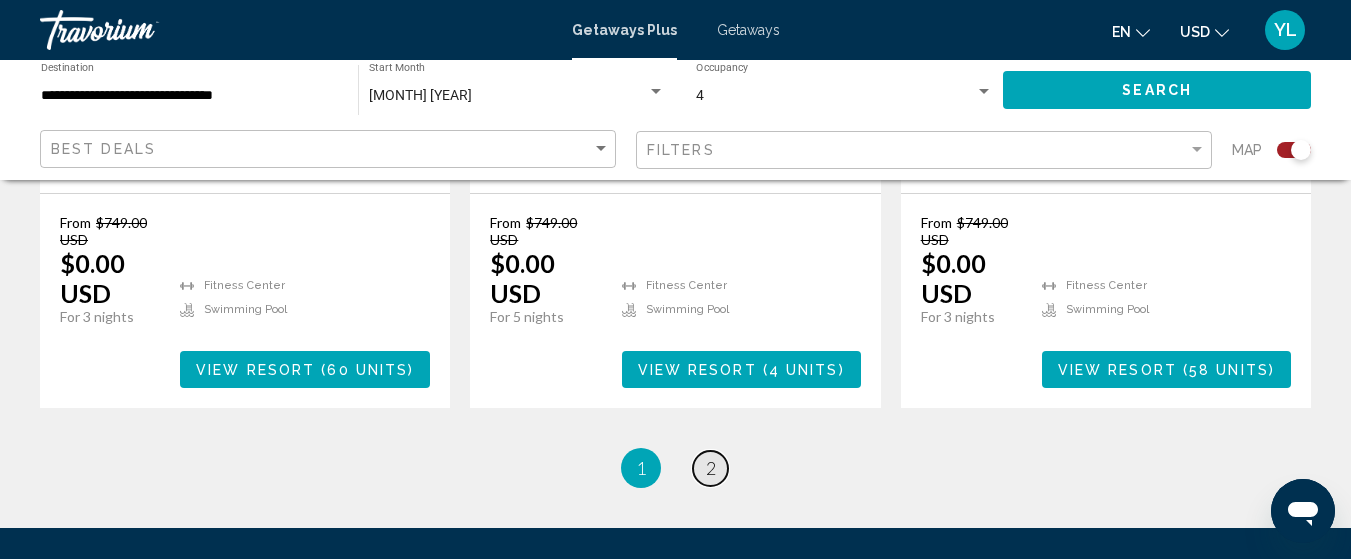 click on "page  2" at bounding box center [710, 468] 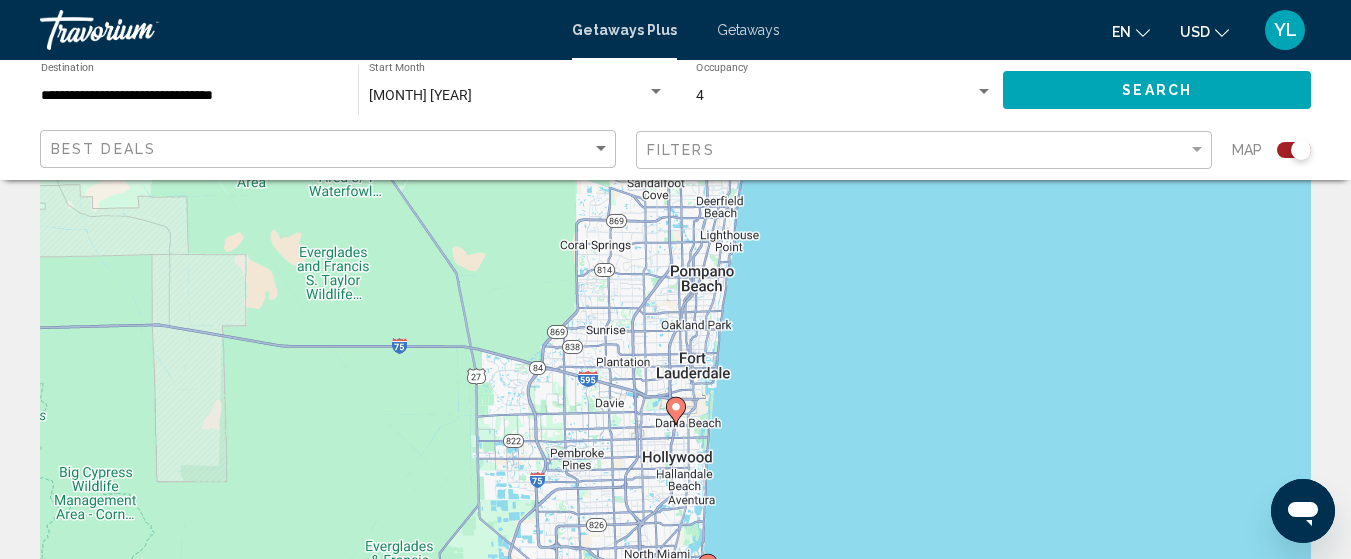 scroll, scrollTop: 0, scrollLeft: 0, axis: both 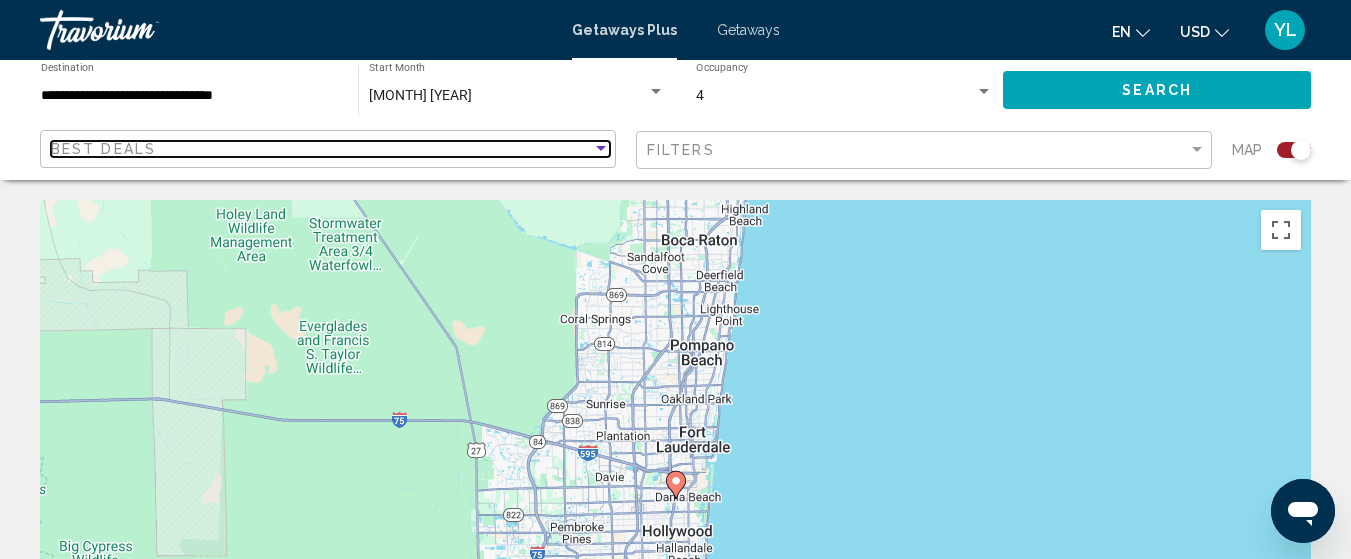 click on "Best Deals" at bounding box center [321, 149] 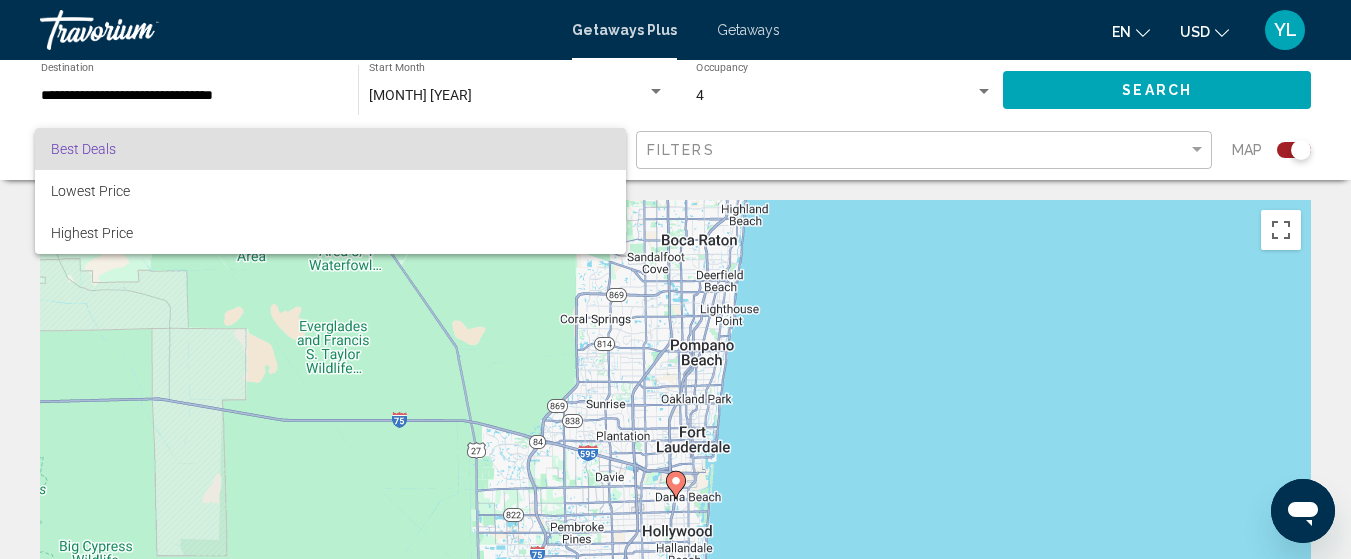 click at bounding box center (675, 279) 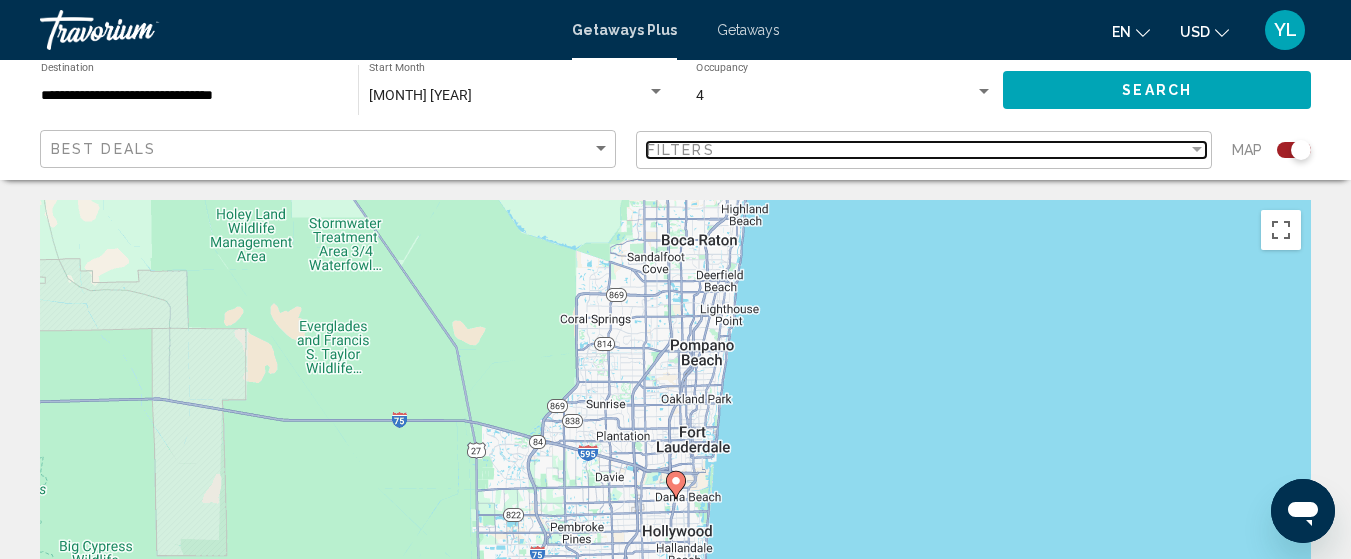 click on "Filters" at bounding box center [917, 150] 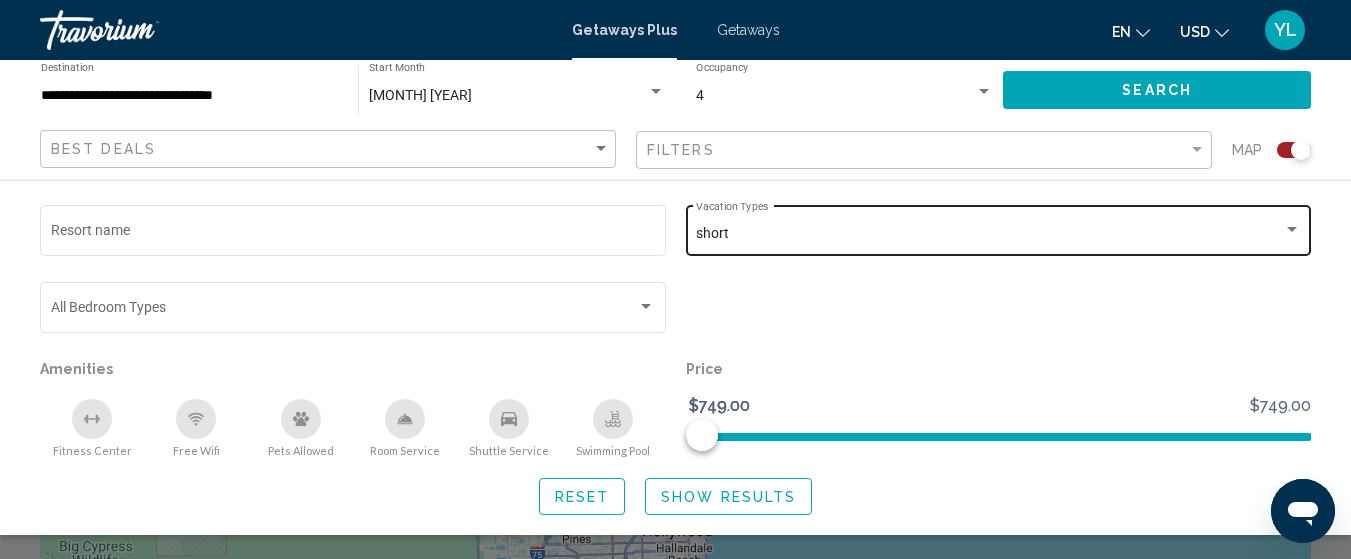 click on "short Vacation Types All Vacation Types" at bounding box center (998, 228) 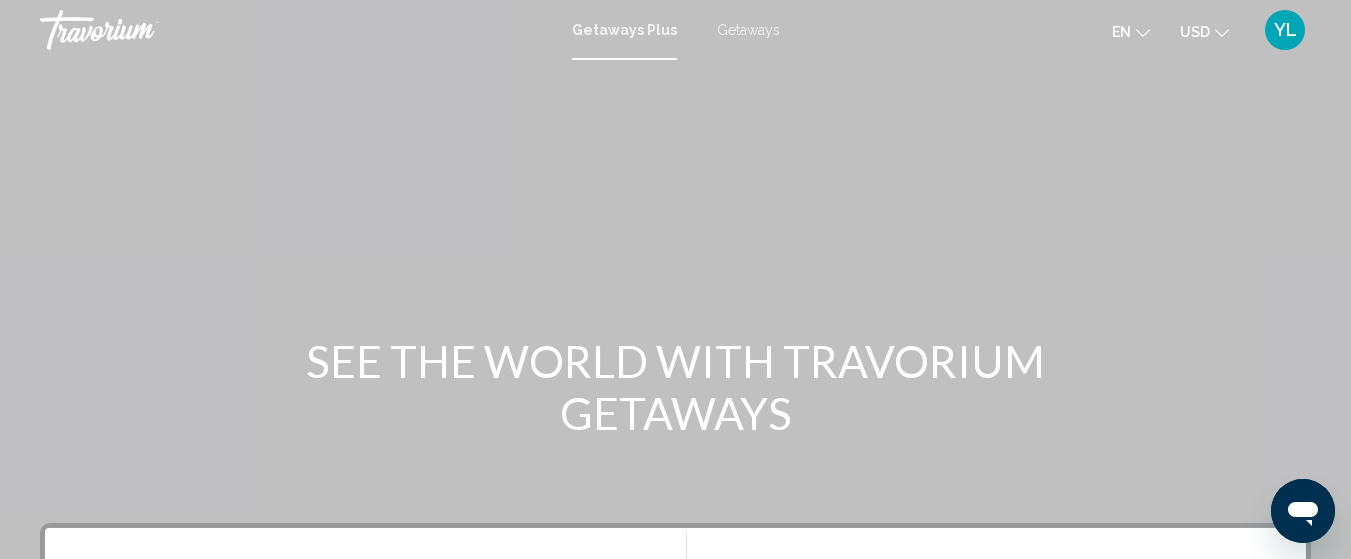 click on "Getaways" at bounding box center (748, 30) 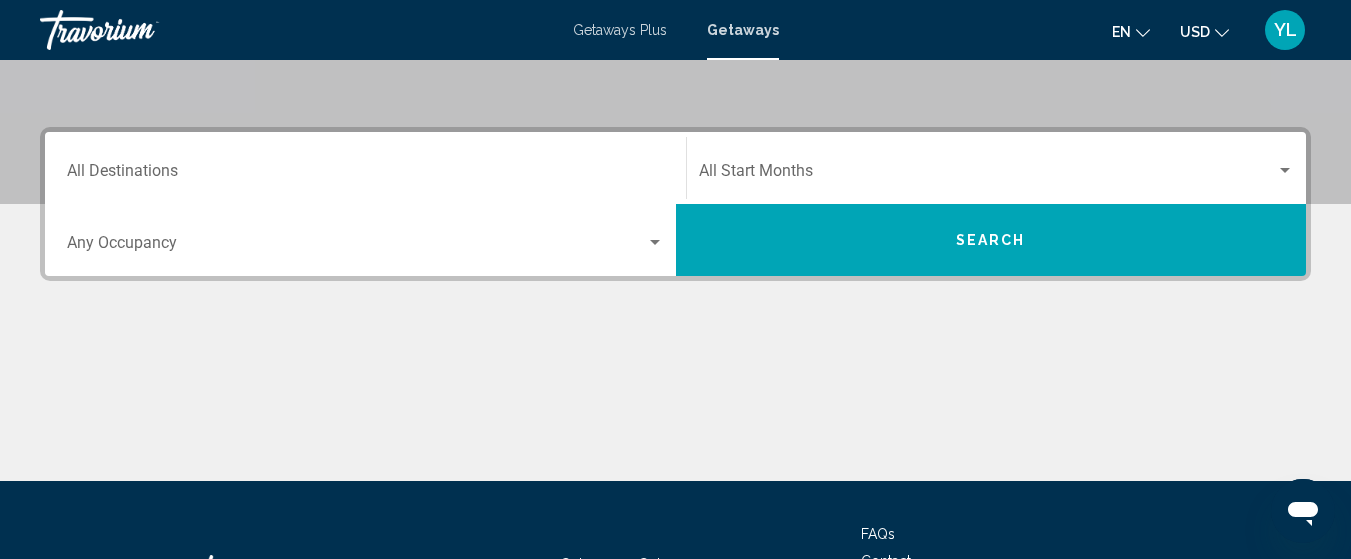 click on "Destination All Destinations" at bounding box center [365, 175] 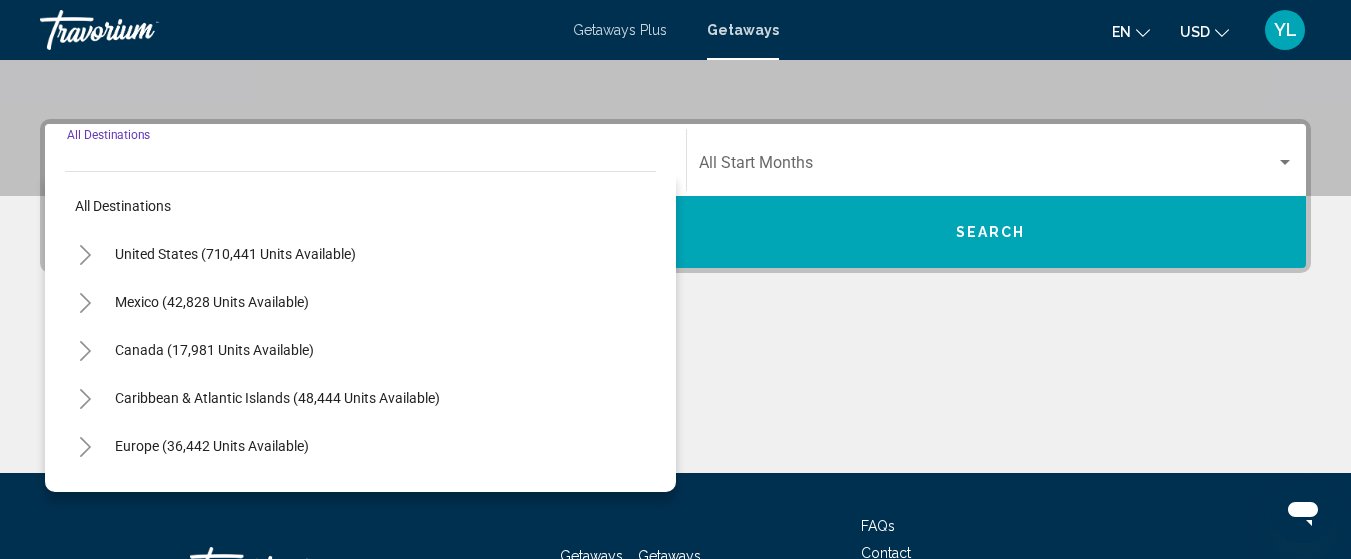 scroll, scrollTop: 458, scrollLeft: 0, axis: vertical 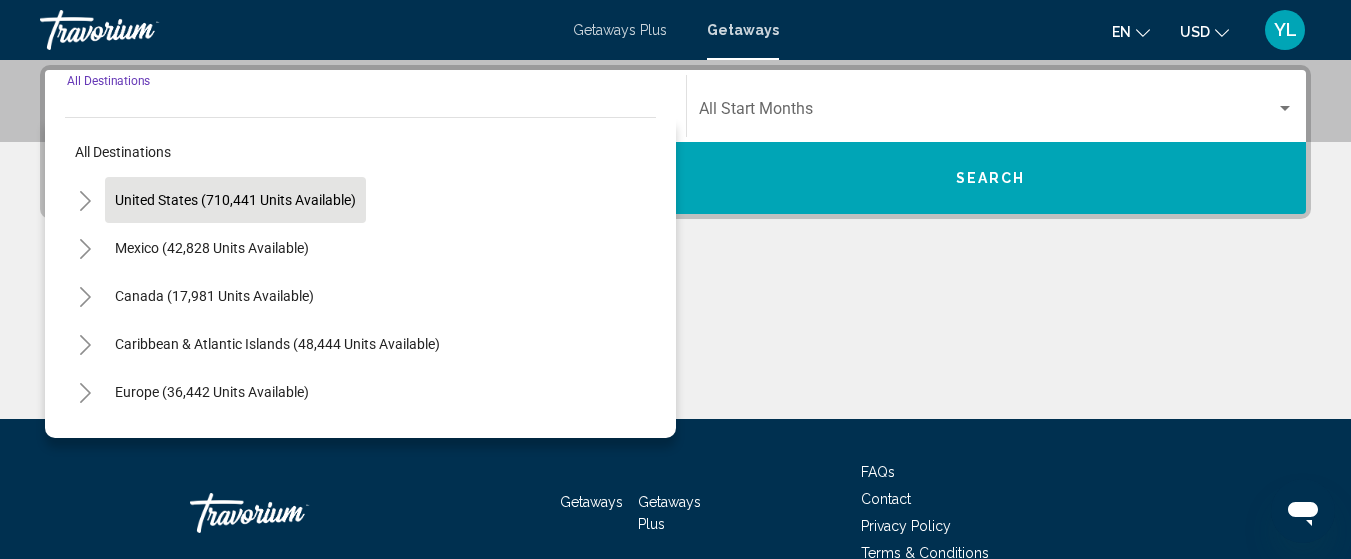 click on "United States (710,441 units available)" at bounding box center (235, 200) 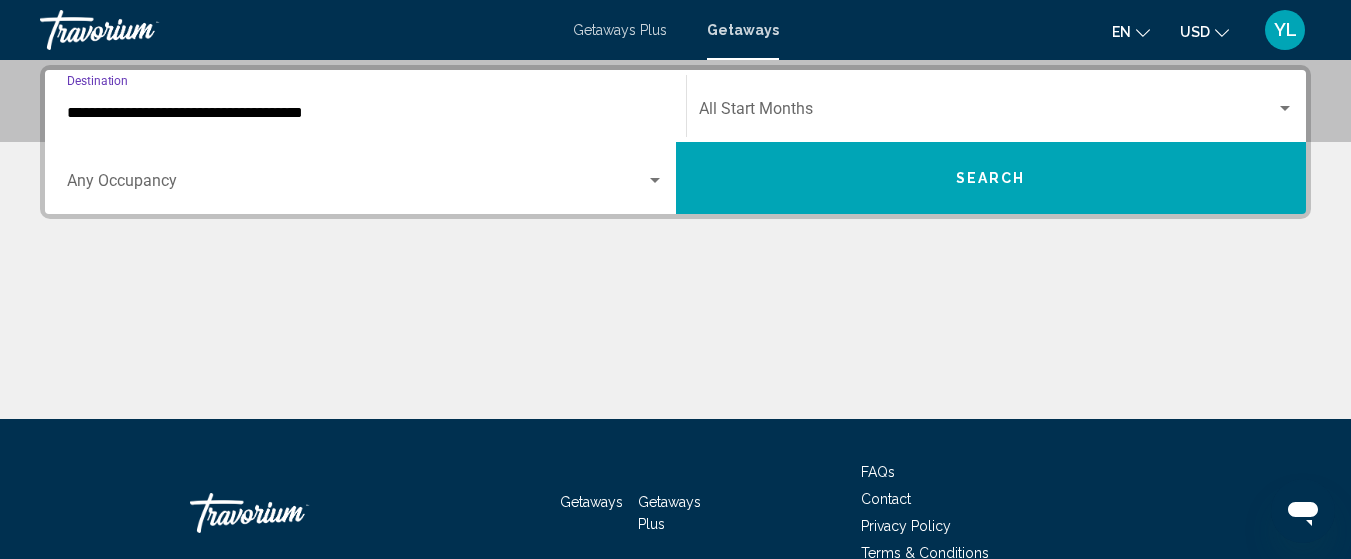click at bounding box center [988, 113] 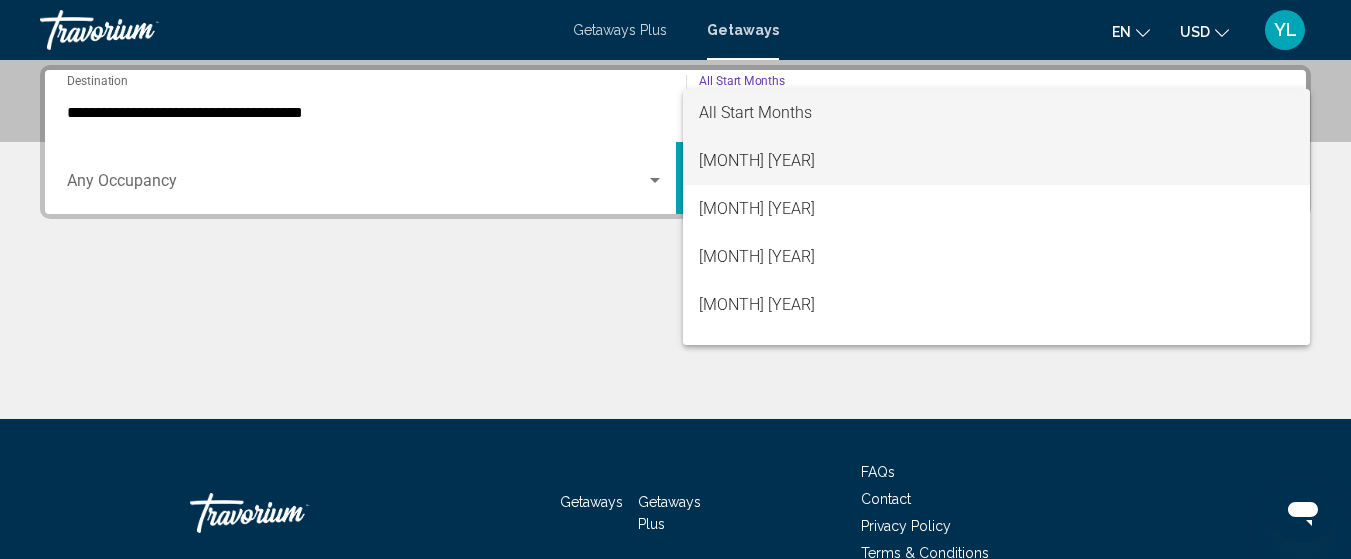 click on "July 2025" at bounding box center (997, 161) 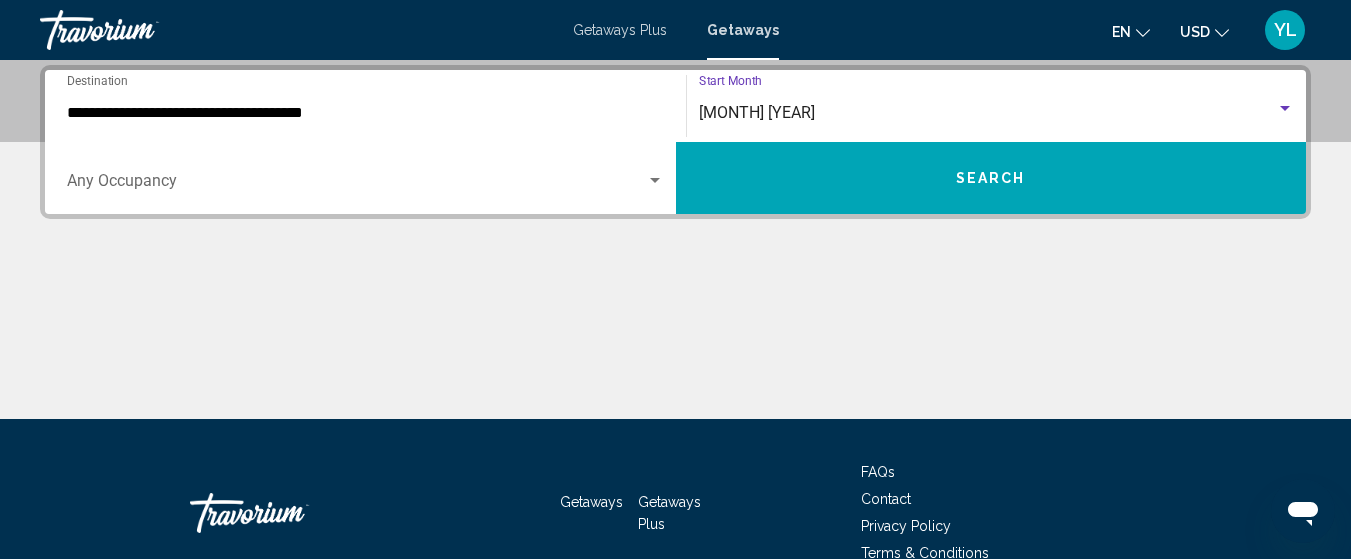 click at bounding box center [655, 180] 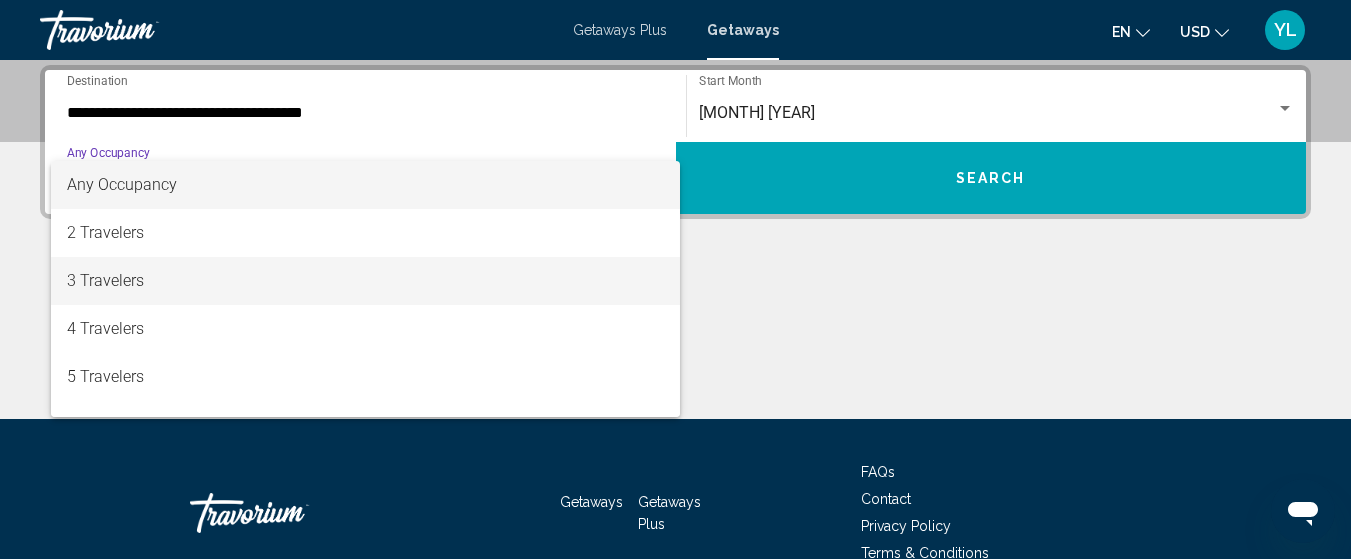 click on "3 Travelers" at bounding box center [365, 281] 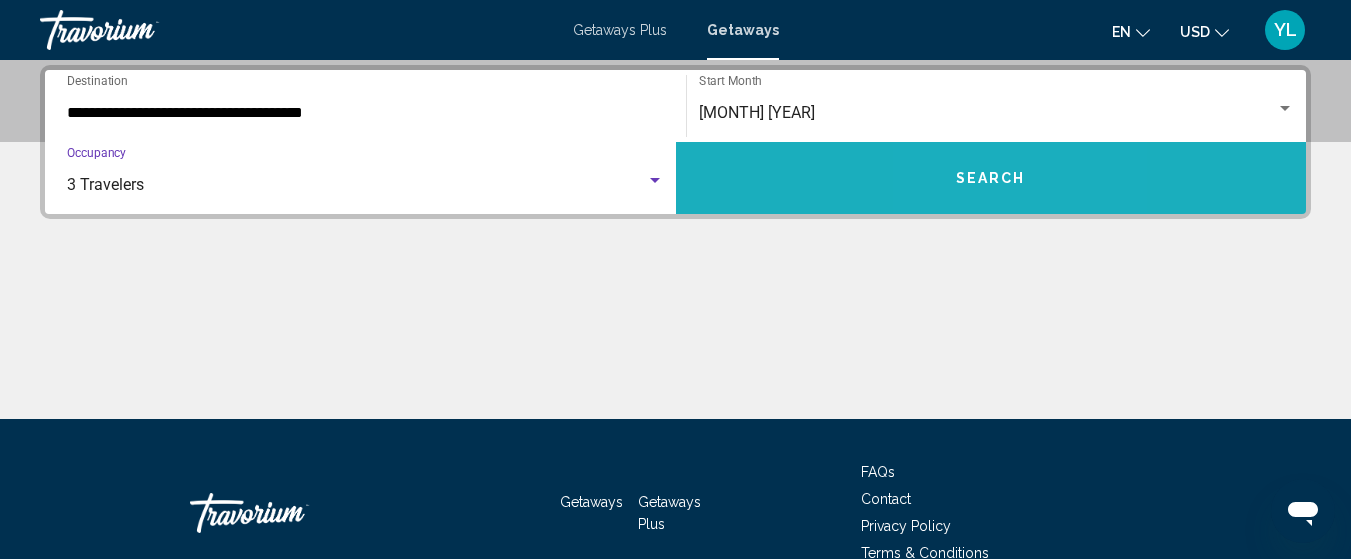 click on "Search" at bounding box center (991, 179) 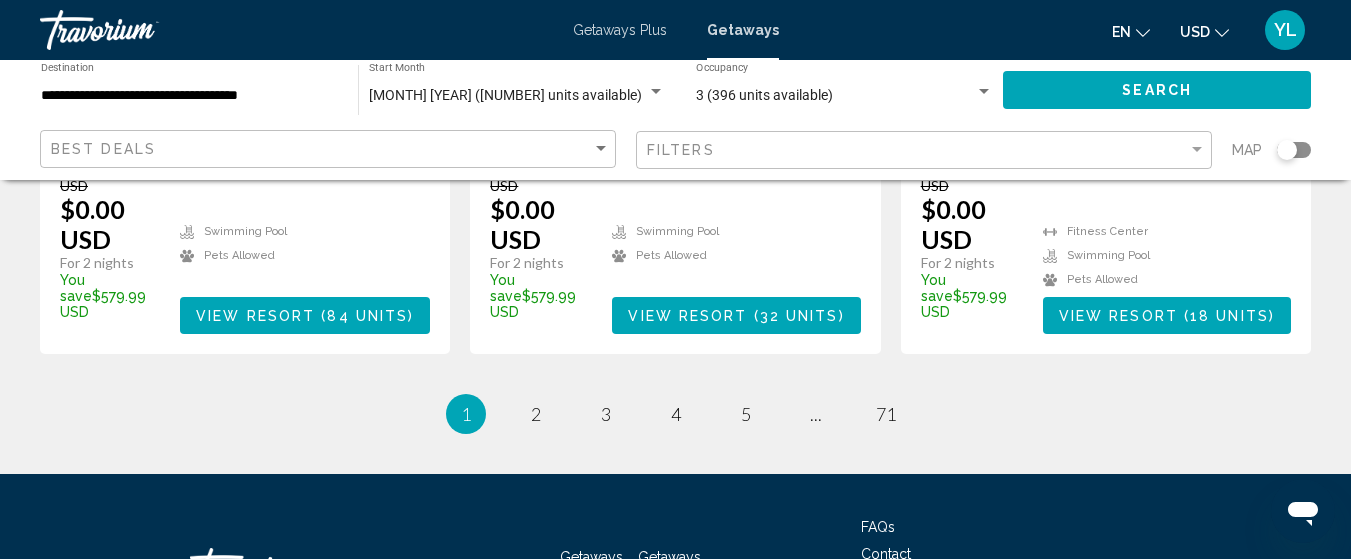 scroll, scrollTop: 2925, scrollLeft: 0, axis: vertical 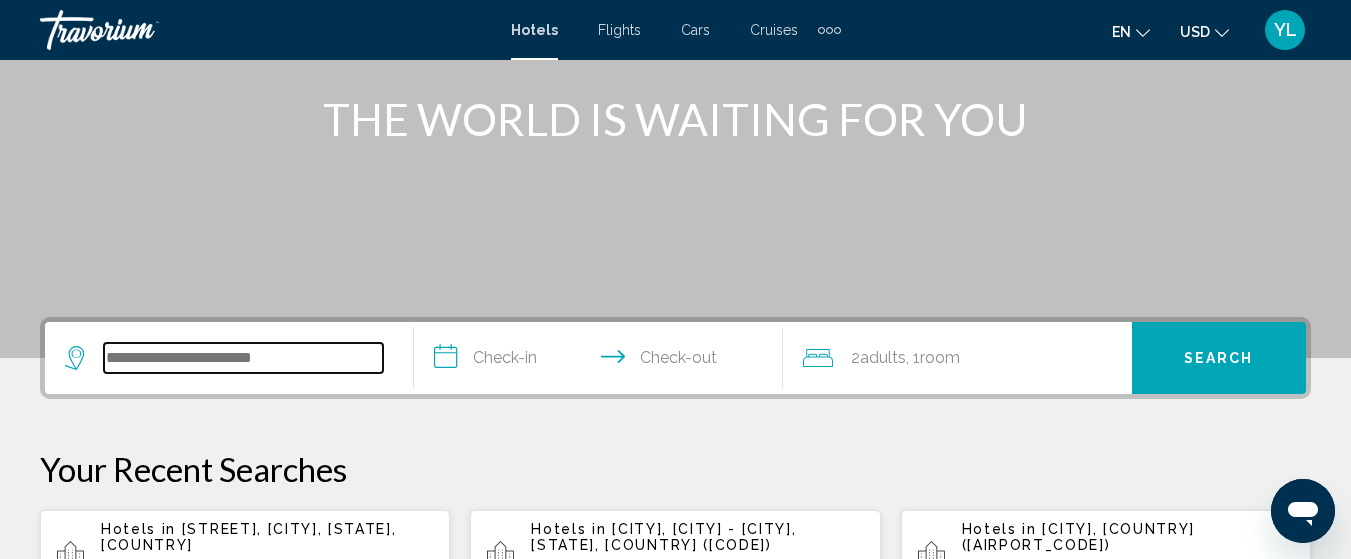 click at bounding box center [243, 358] 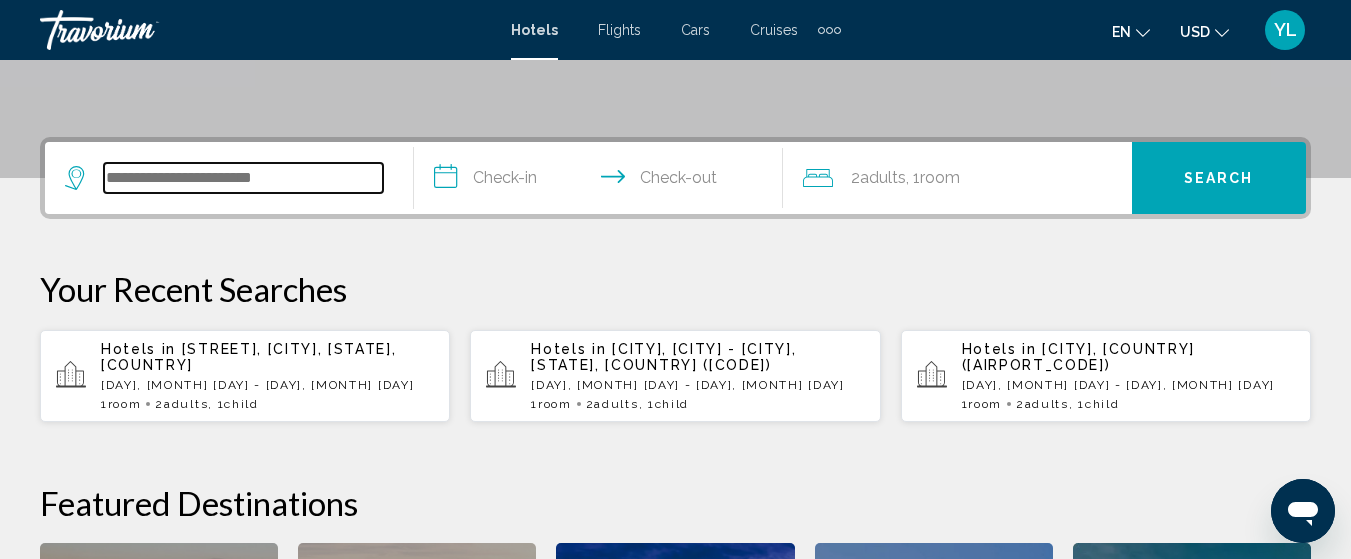 scroll, scrollTop: 494, scrollLeft: 0, axis: vertical 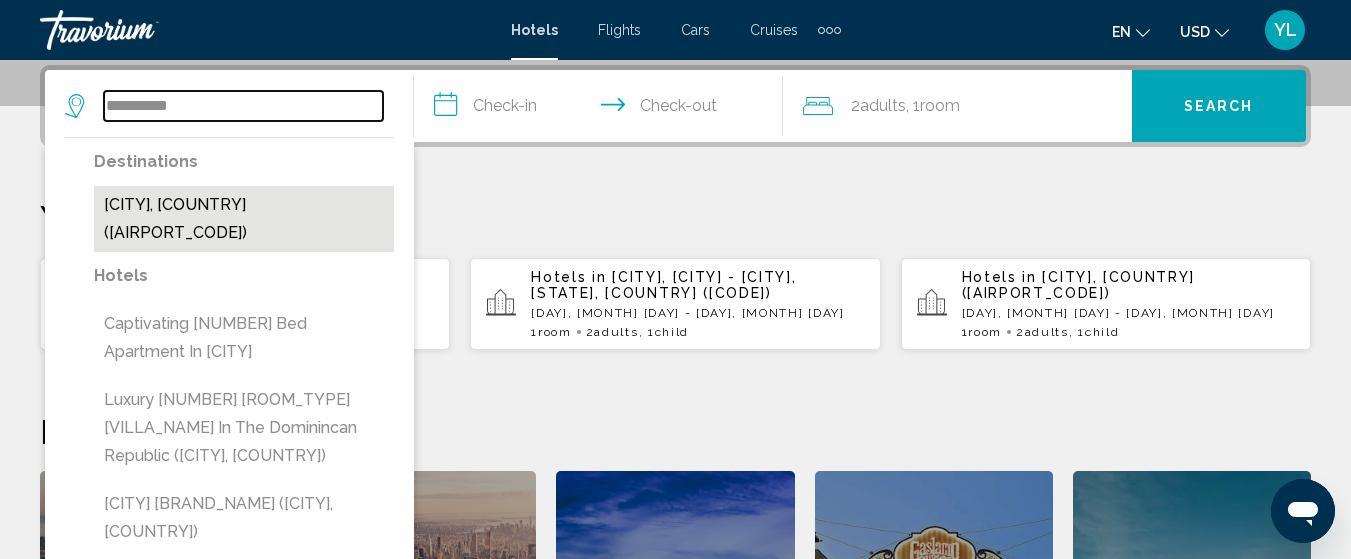 type on "**********" 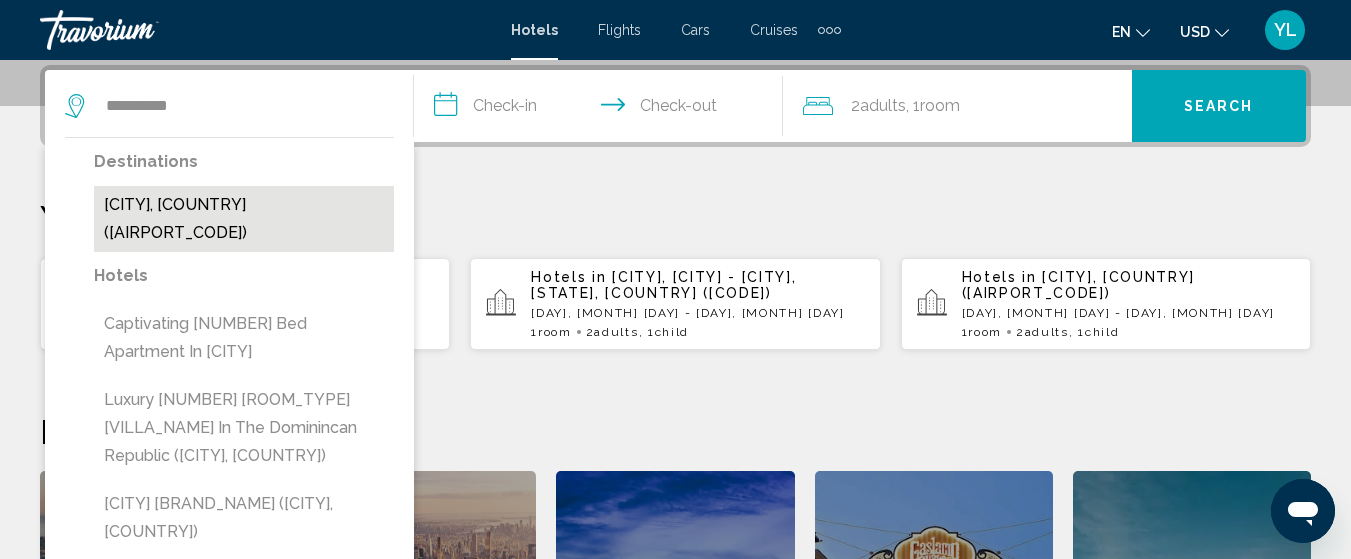 click on "[CITY], [COUNTRY] ([AIRPORT_CODE])" at bounding box center (244, 219) 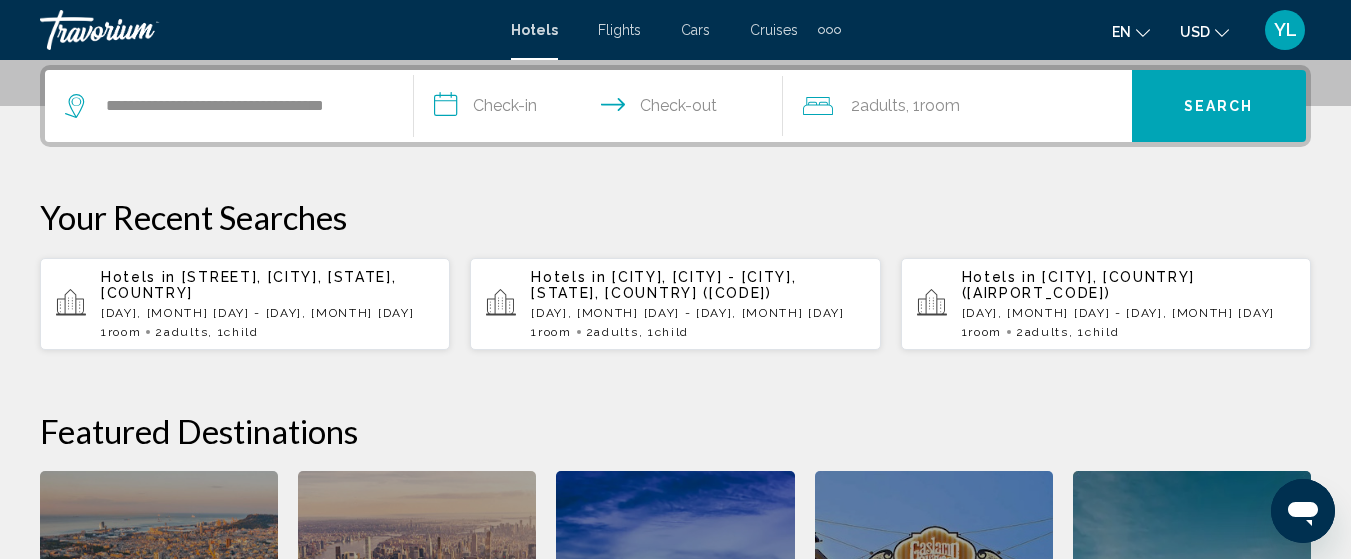 click on "**********" at bounding box center [602, 109] 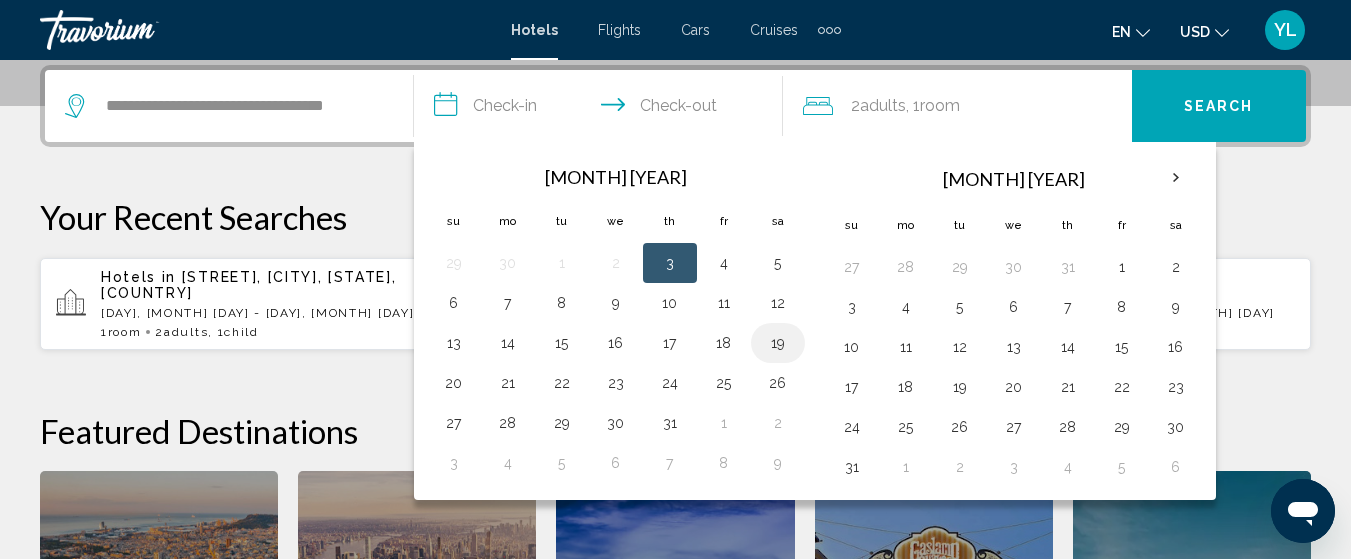 click on "19" at bounding box center (778, 343) 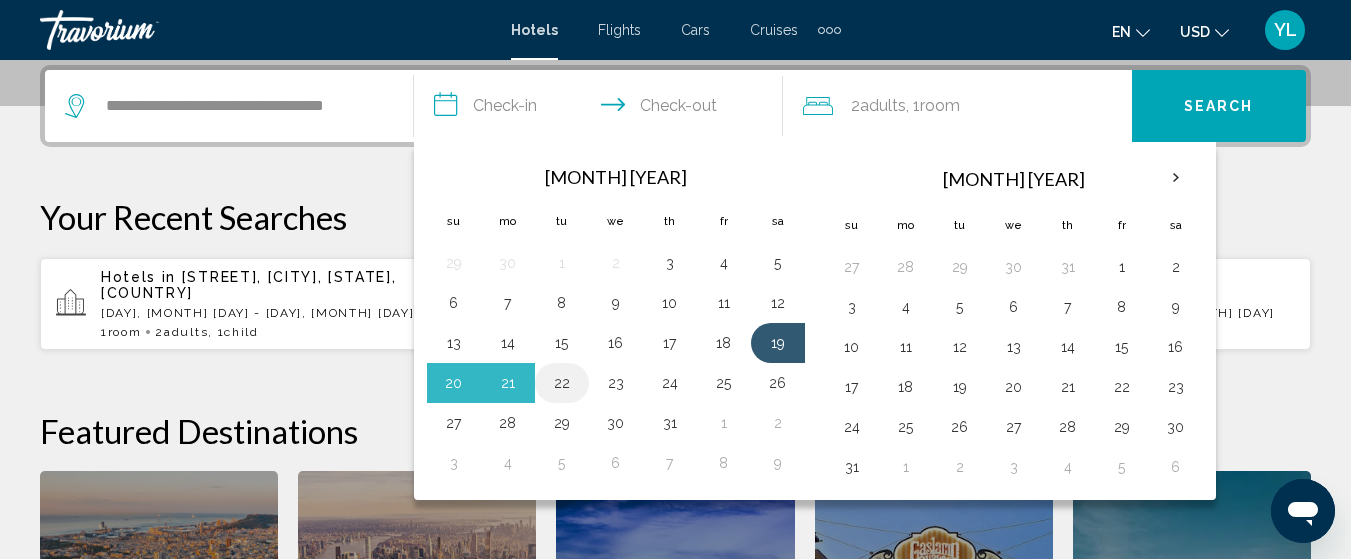 click on "22" at bounding box center (562, 383) 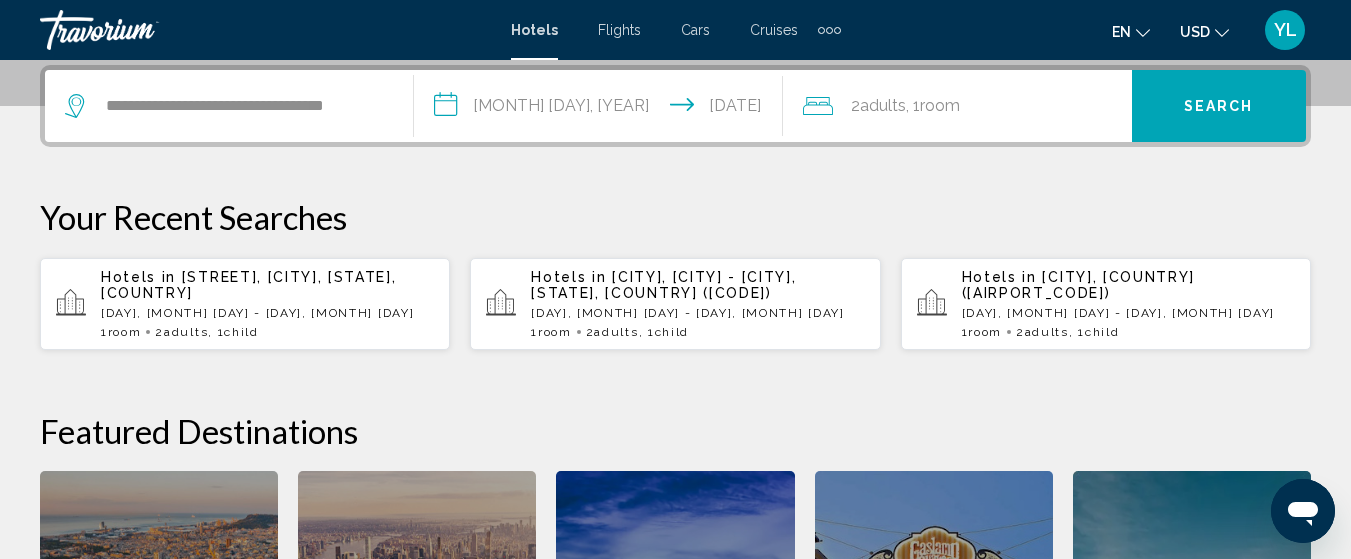 click on "2  Adult Adults , 1  Room rooms" at bounding box center (967, 106) 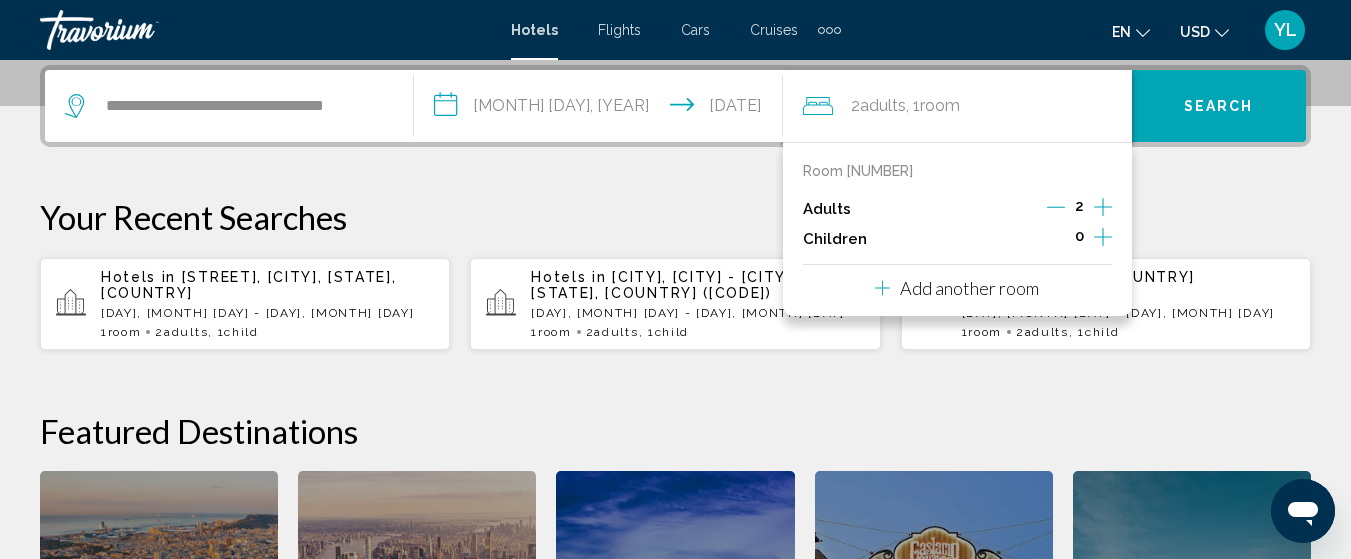 click at bounding box center [1103, 237] 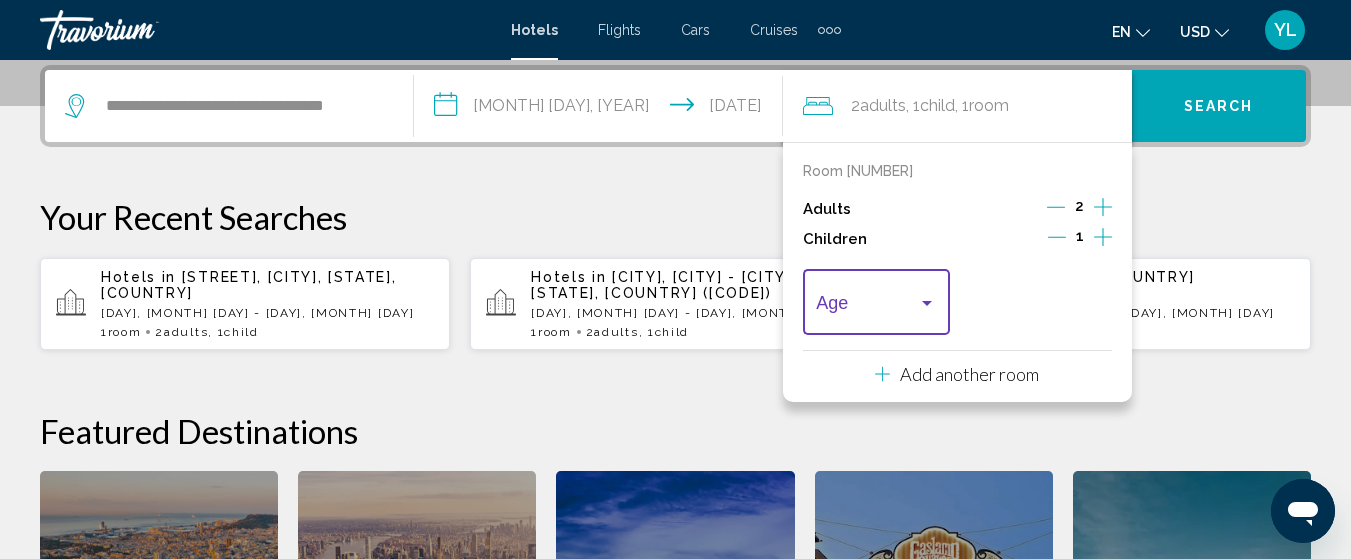 click at bounding box center (867, 307) 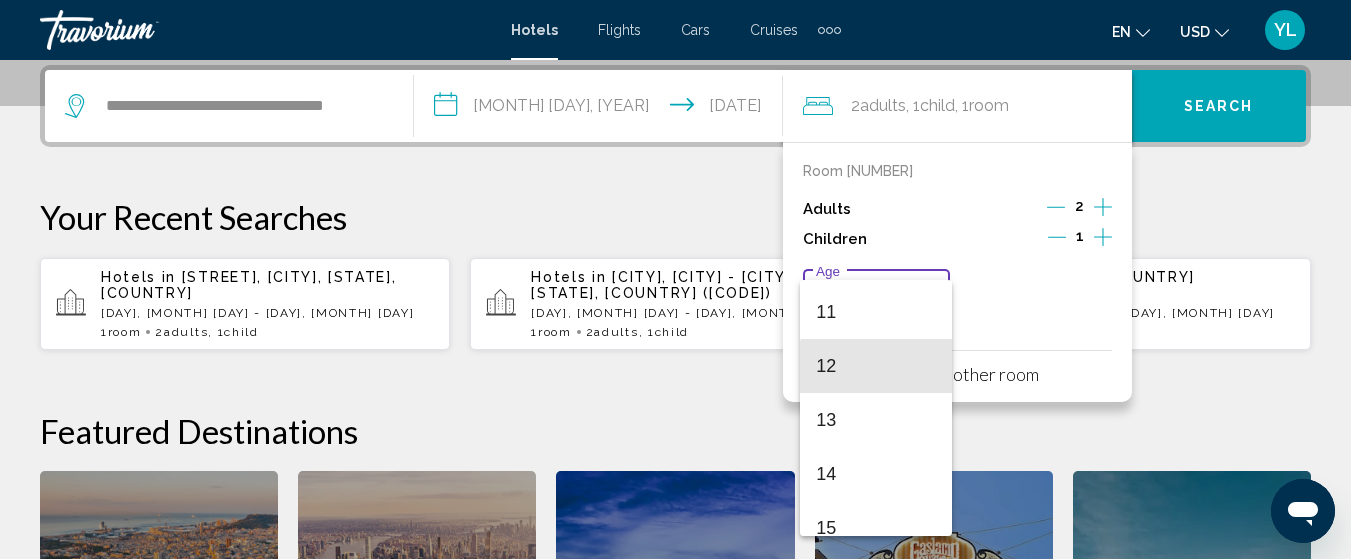scroll, scrollTop: 600, scrollLeft: 0, axis: vertical 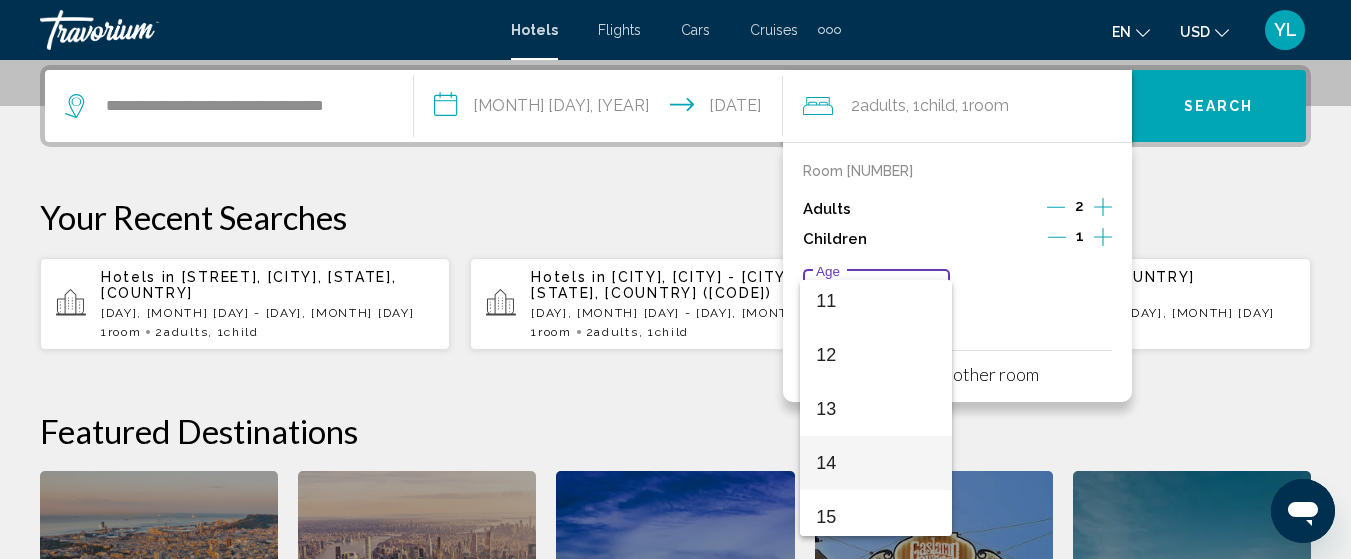 click on "14" at bounding box center (876, 463) 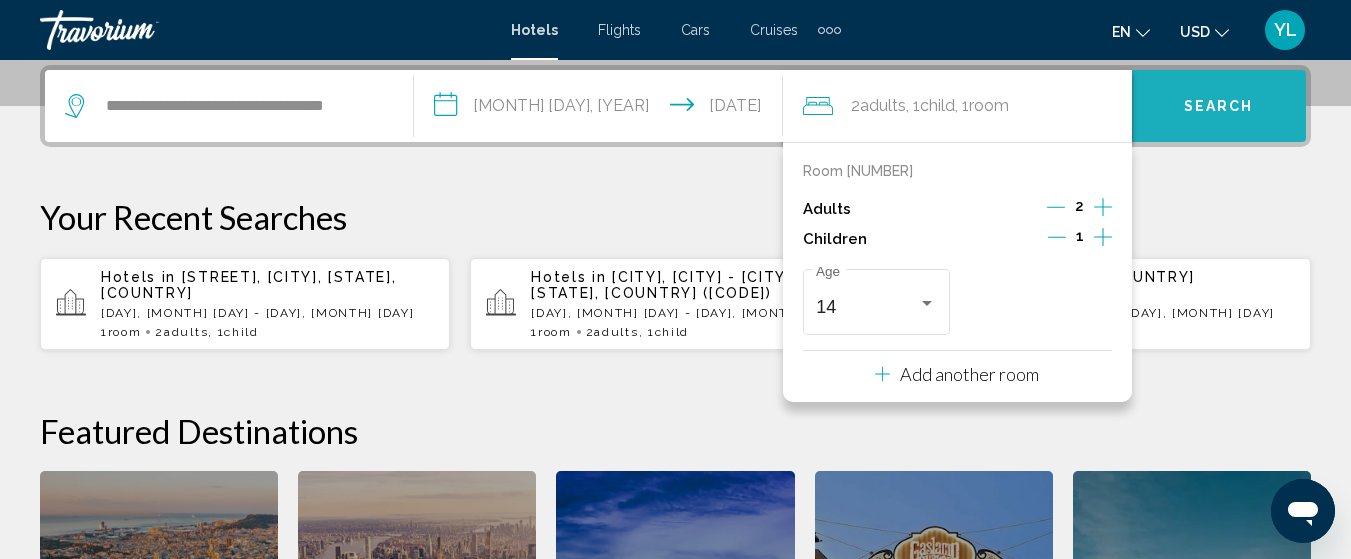 click on "Search" at bounding box center [1219, 106] 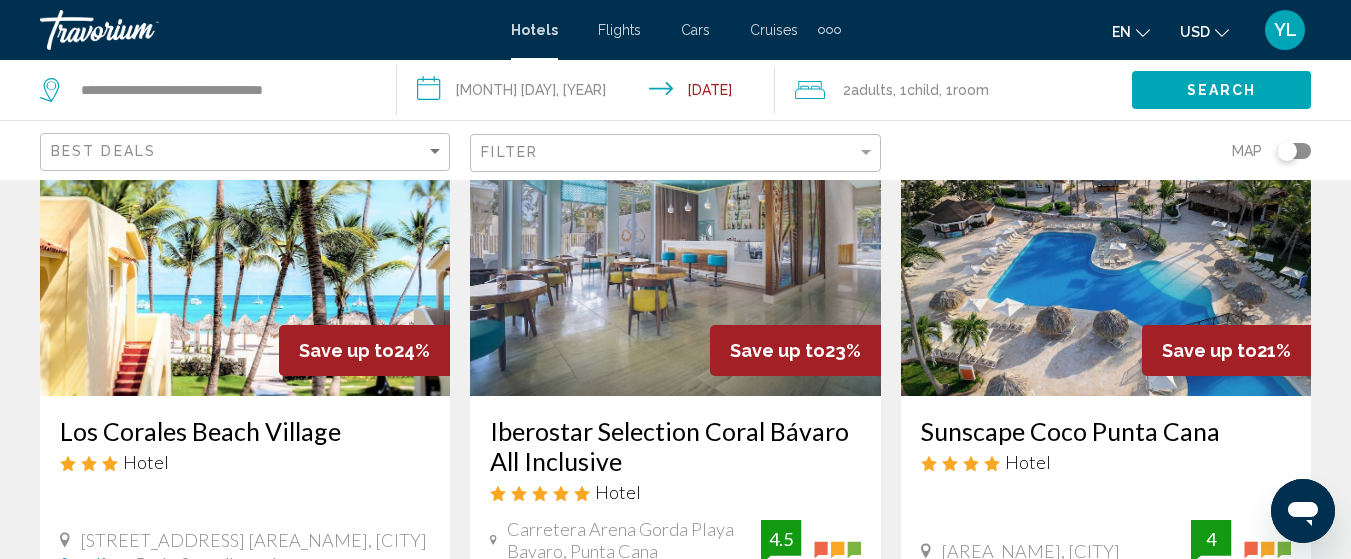 scroll, scrollTop: 1761, scrollLeft: 0, axis: vertical 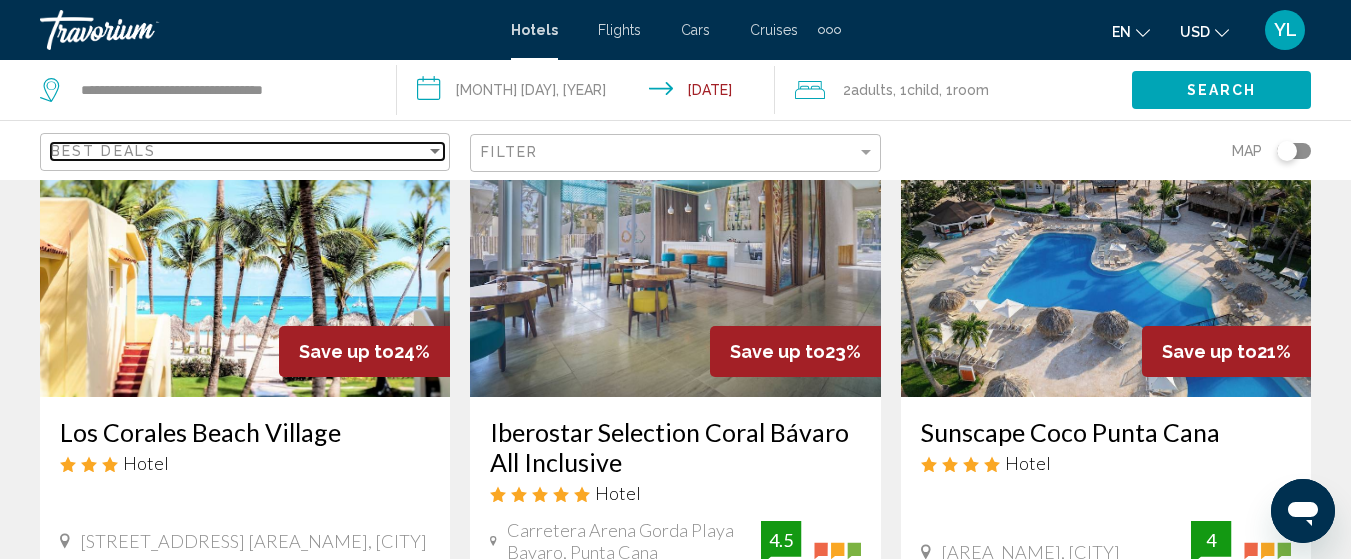 click on "Best Deals" at bounding box center (238, 151) 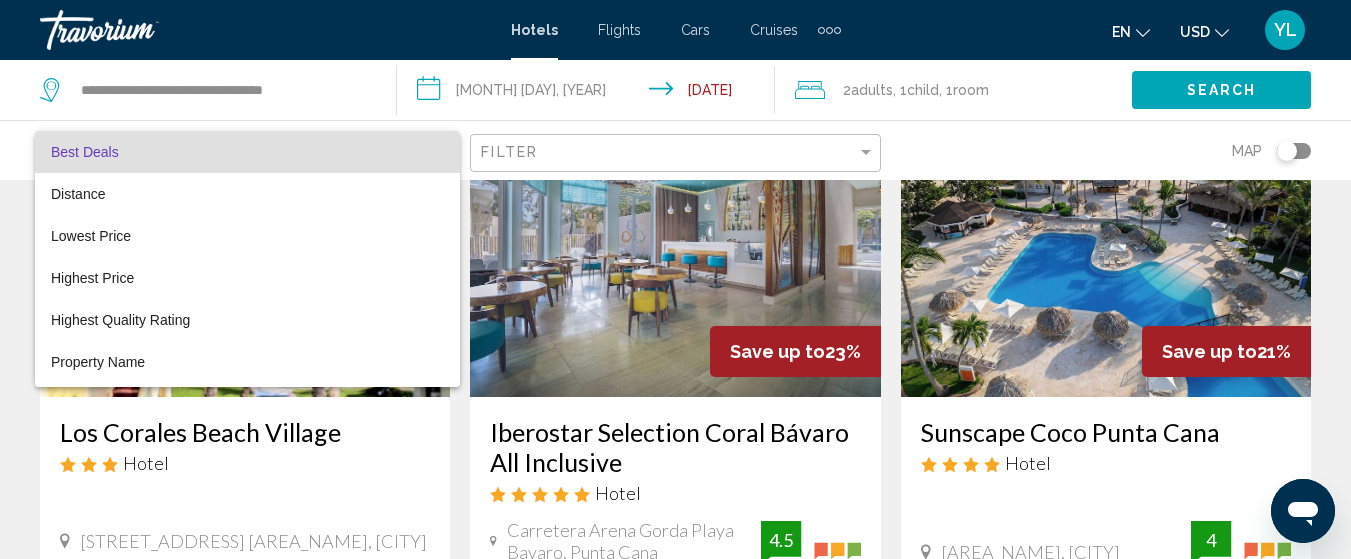 click at bounding box center (675, 279) 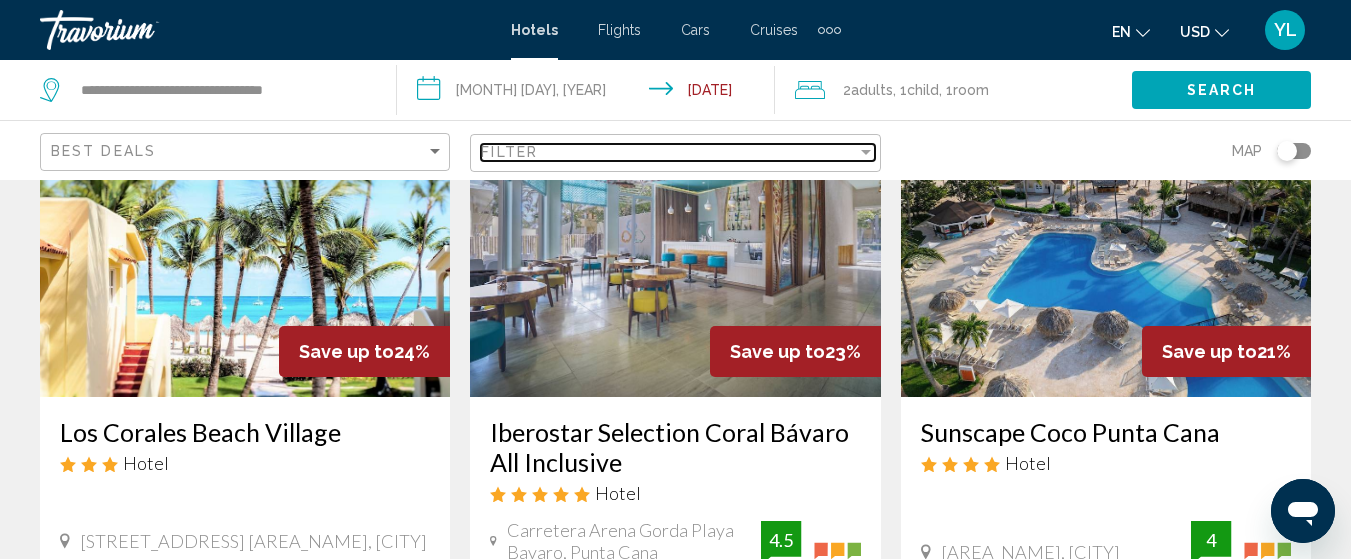 click on "Filter" at bounding box center (668, 152) 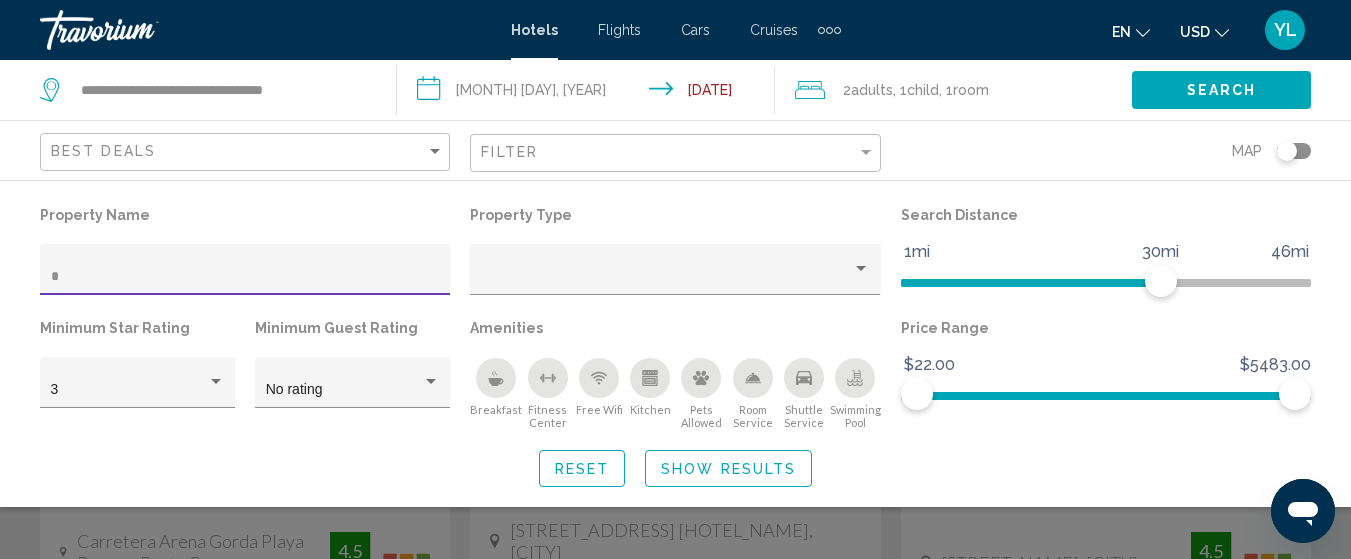 scroll, scrollTop: 978, scrollLeft: 0, axis: vertical 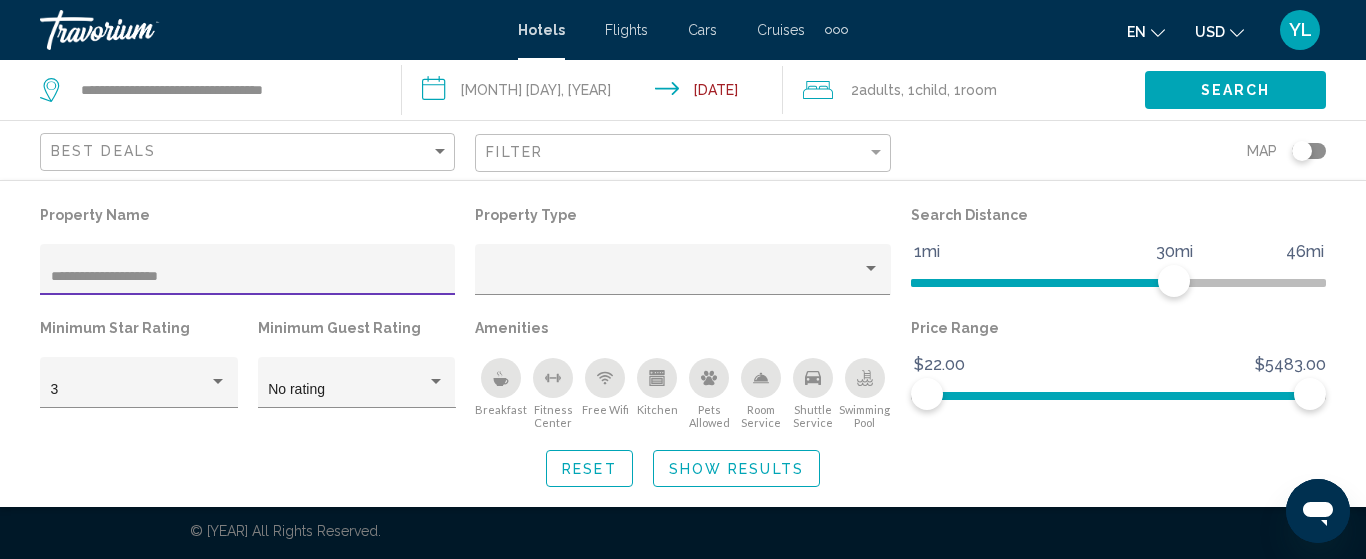 type on "**********" 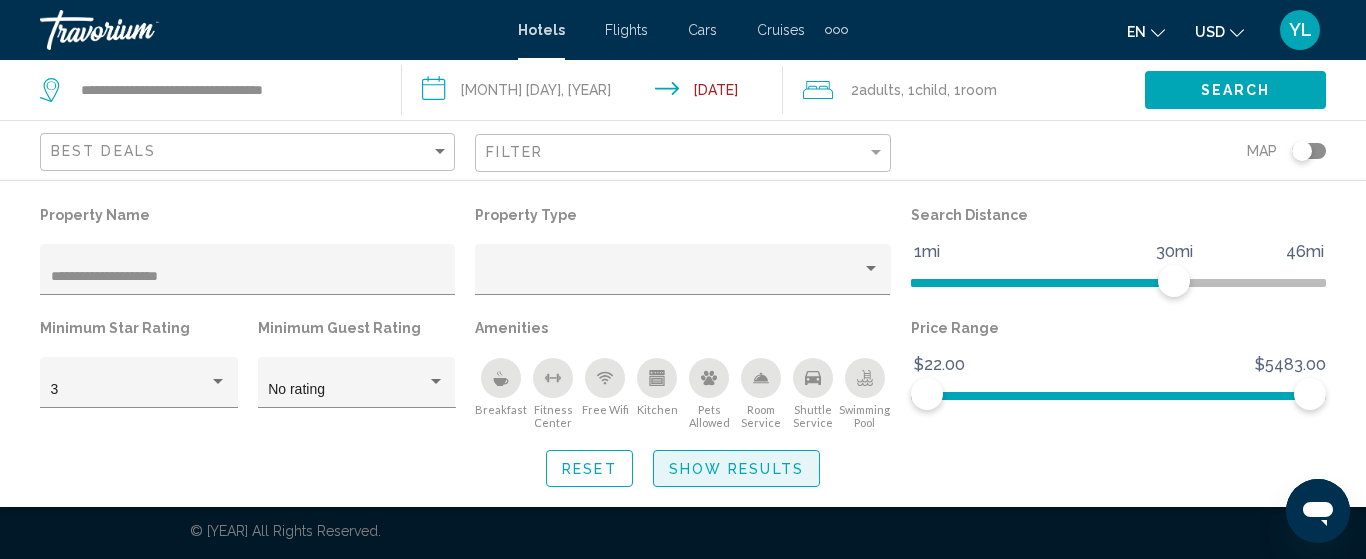 click on "Show Results" at bounding box center [736, 469] 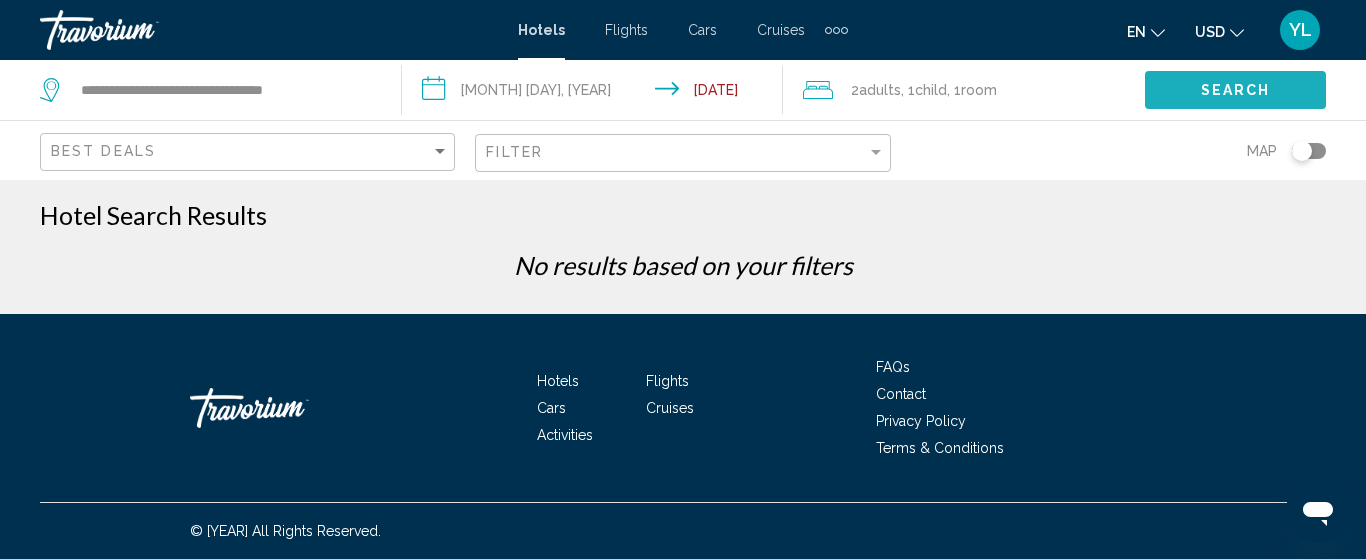 click on "Search" at bounding box center [1235, 89] 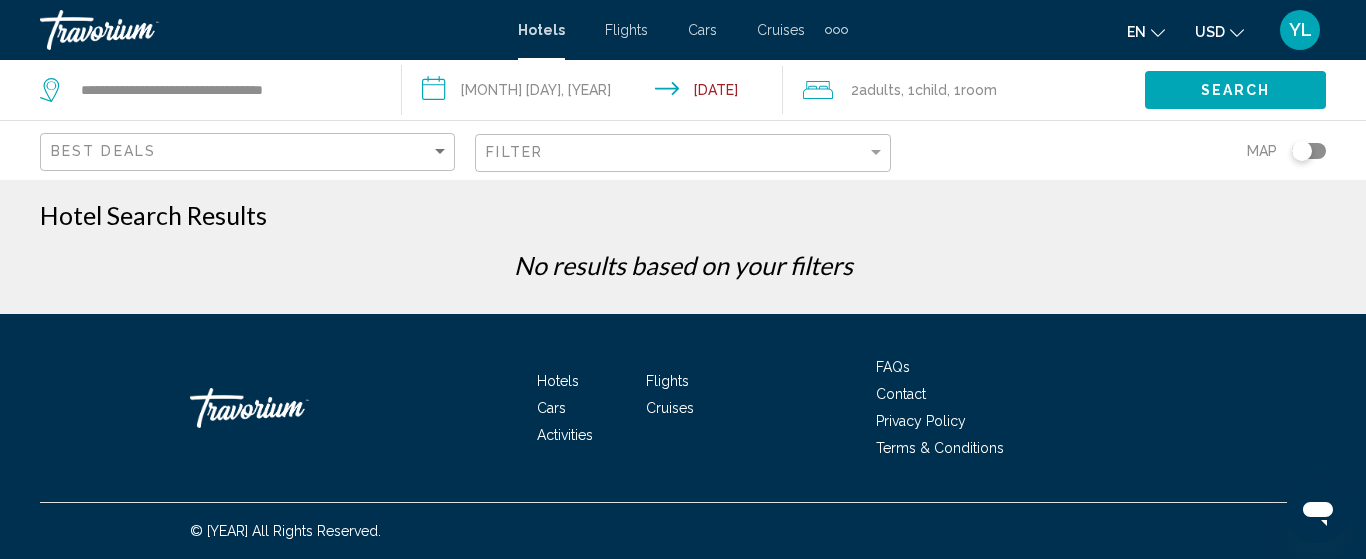 click on "Search" at bounding box center [1236, 91] 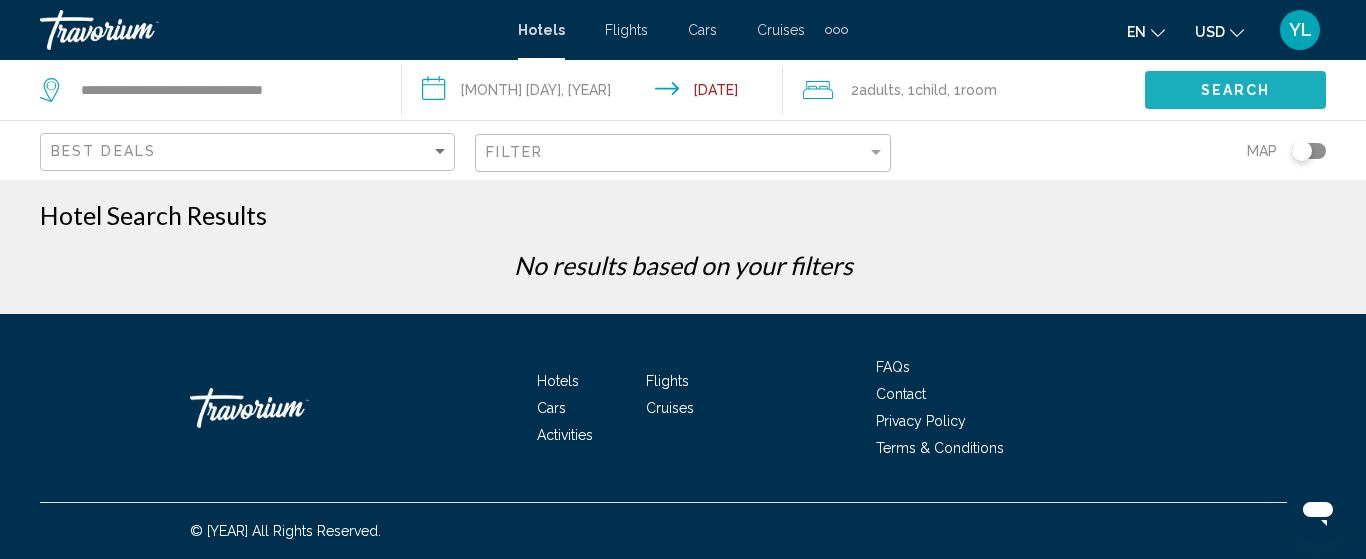 click on "Search" at bounding box center (1235, 89) 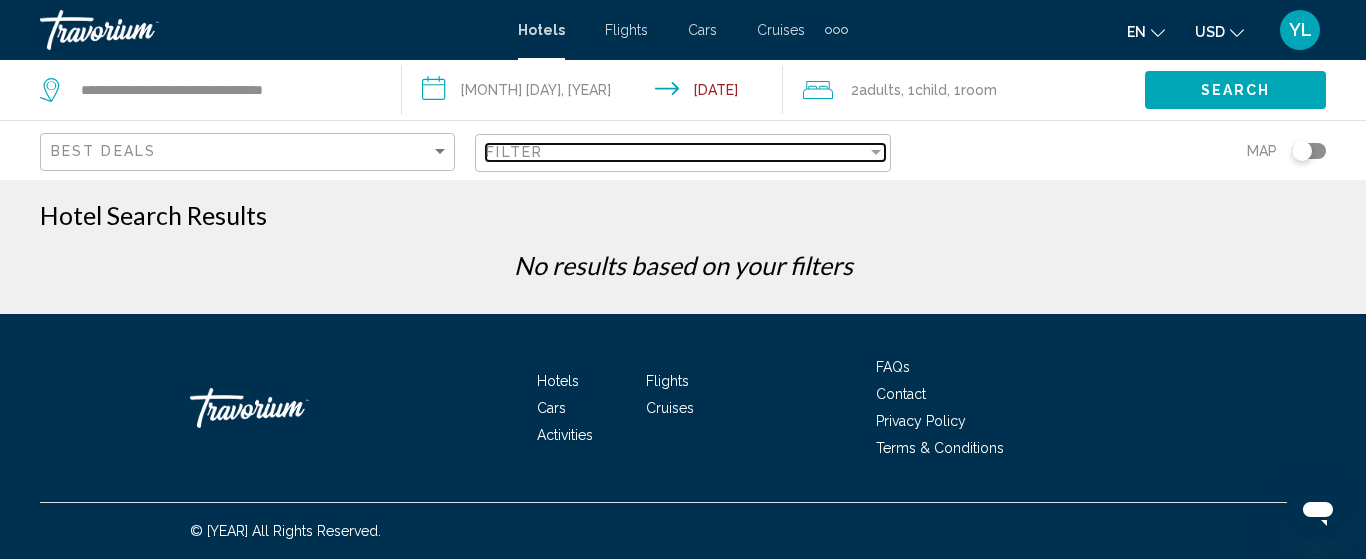 click on "Filter" at bounding box center [676, 152] 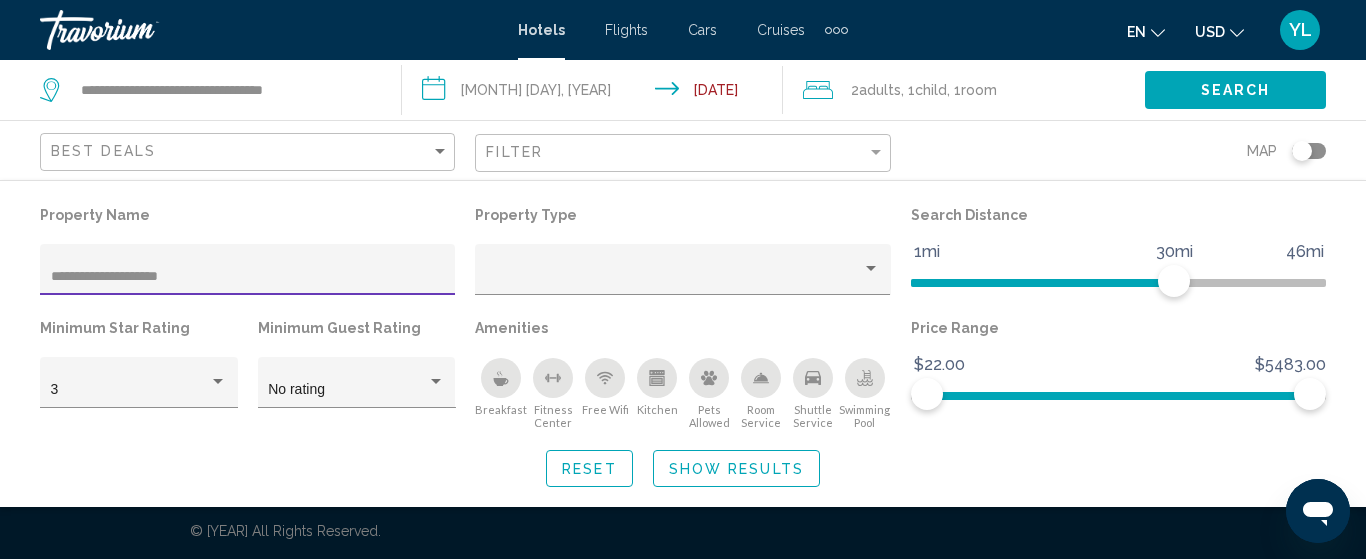 click on "Reset" at bounding box center (589, 469) 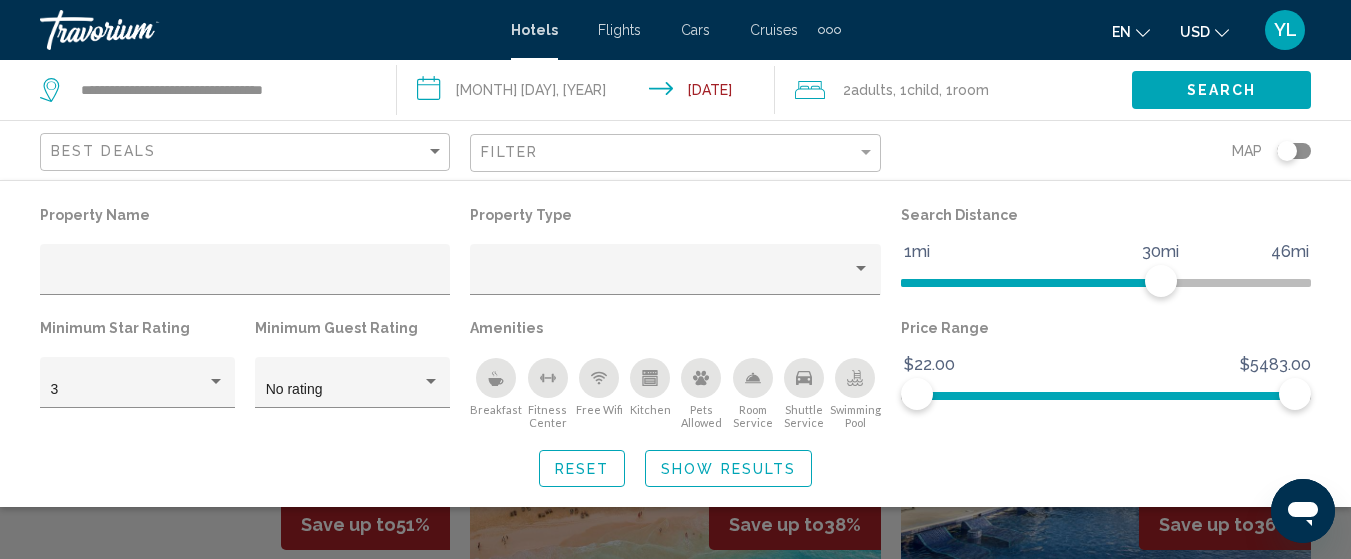 click on "Search" at bounding box center (1221, 89) 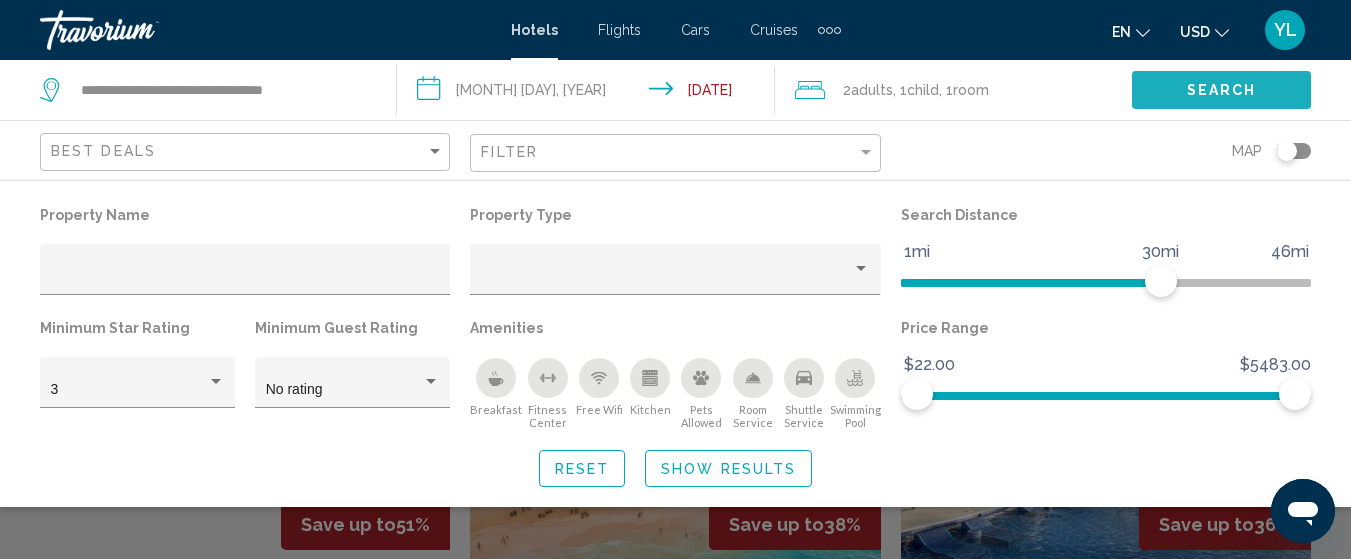 click on "Search" at bounding box center (1222, 91) 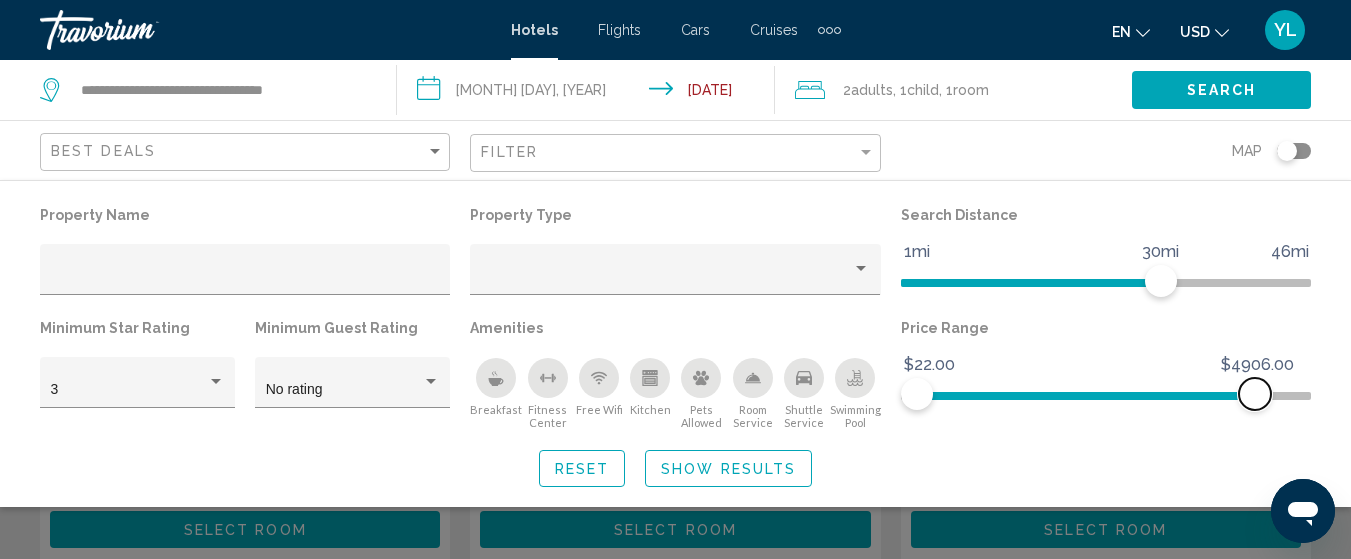 scroll, scrollTop: 462, scrollLeft: 0, axis: vertical 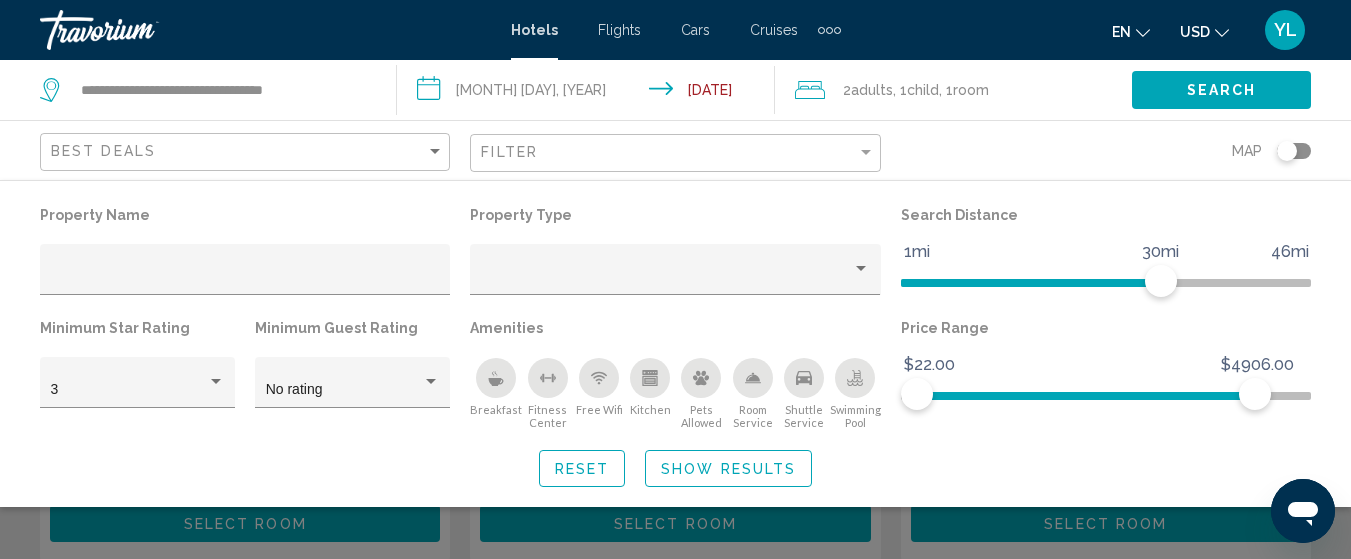 click on "en
English Español Français Italiano Português русский USD
USD ($) MXN (Mex$) CAD (Can$) GBP (£) EUR (€) AUD (A$) NZD (NZ$) CNY (CN¥) YL Login" at bounding box center [1086, 30] 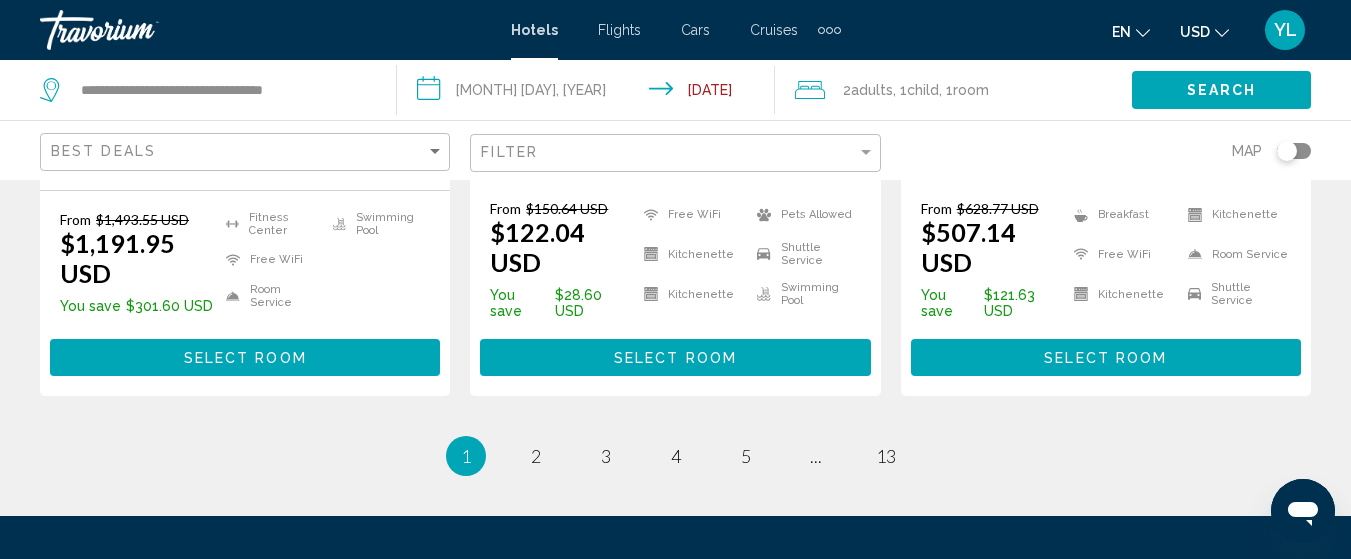 scroll, scrollTop: 2979, scrollLeft: 0, axis: vertical 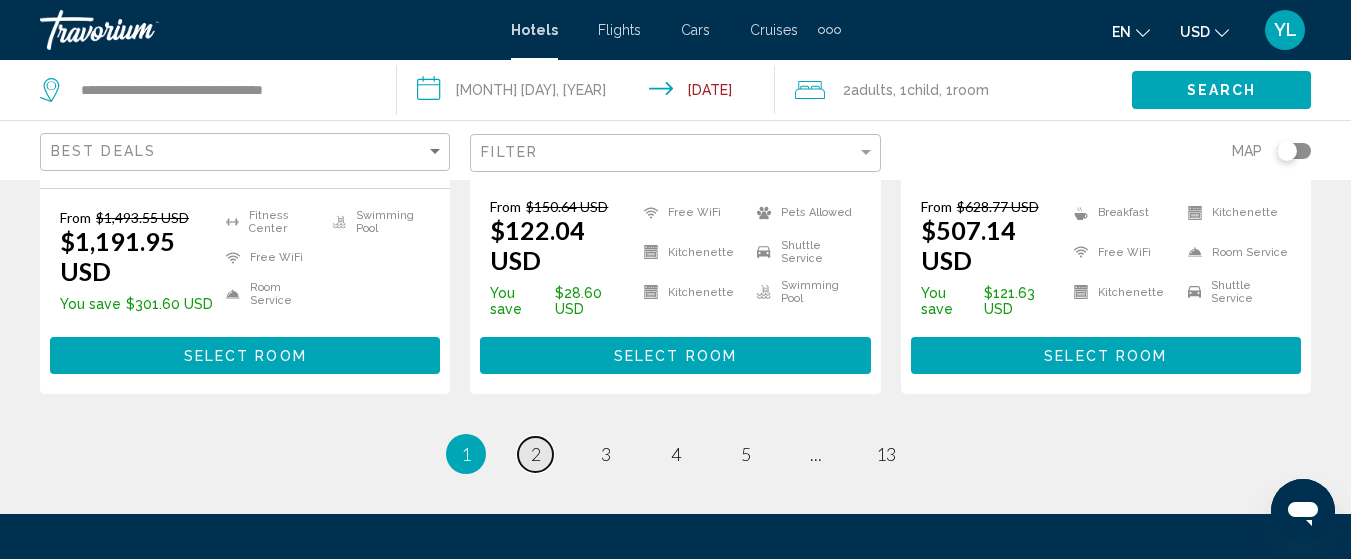 click on "page  2" at bounding box center (535, 454) 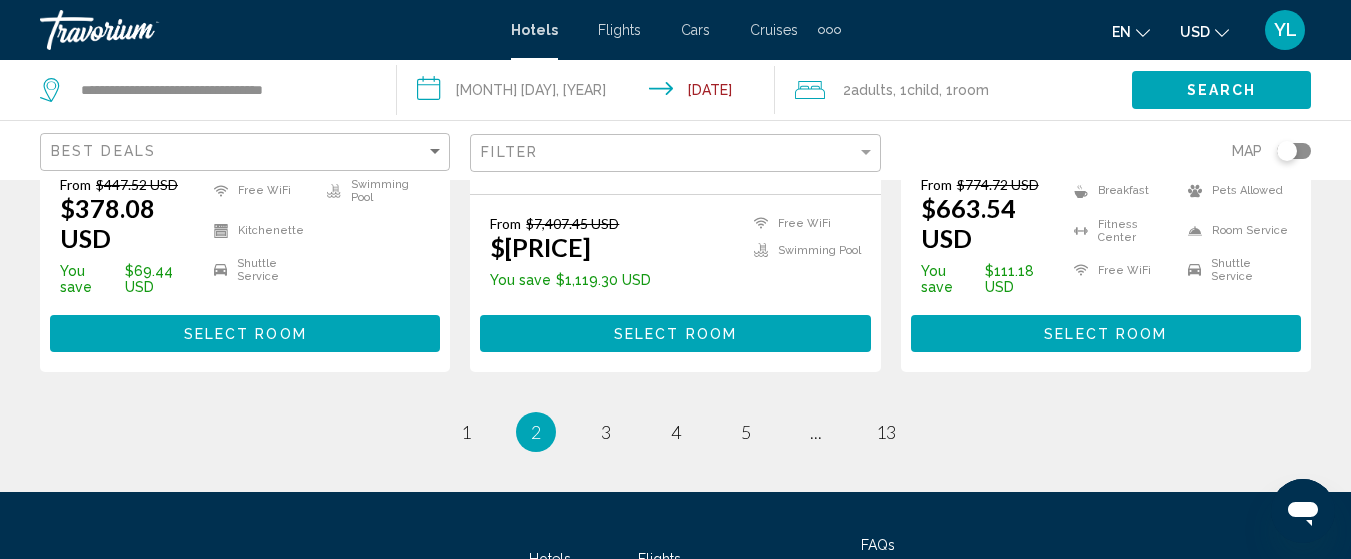 scroll, scrollTop: 2964, scrollLeft: 0, axis: vertical 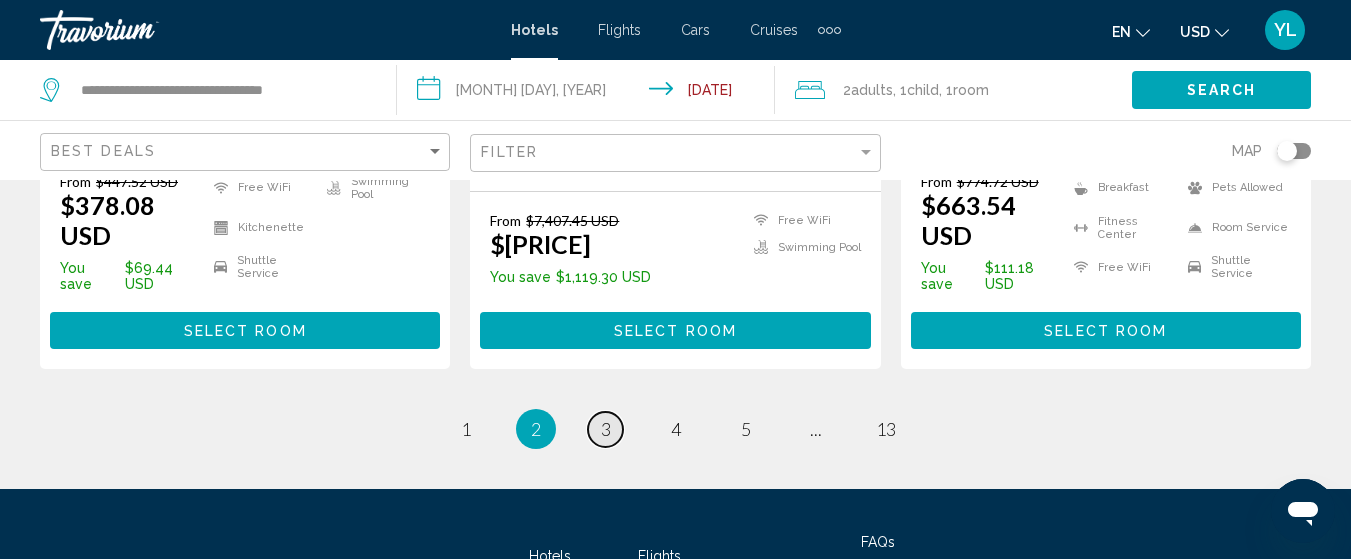 click on "page  3" at bounding box center [465, 429] 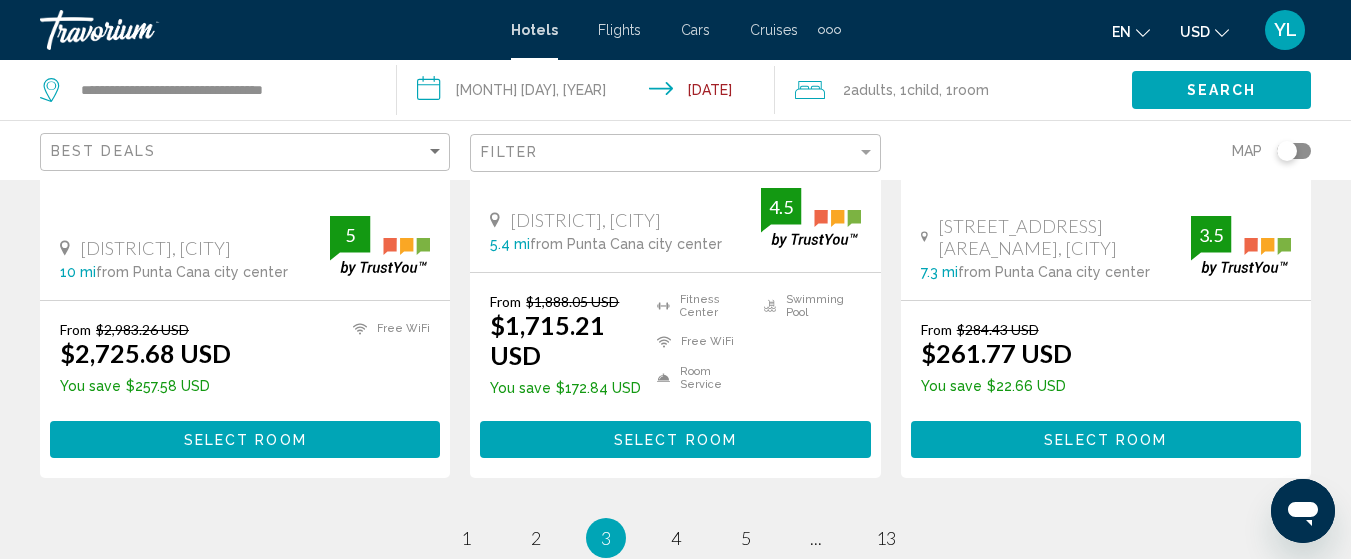 scroll, scrollTop: 2978, scrollLeft: 0, axis: vertical 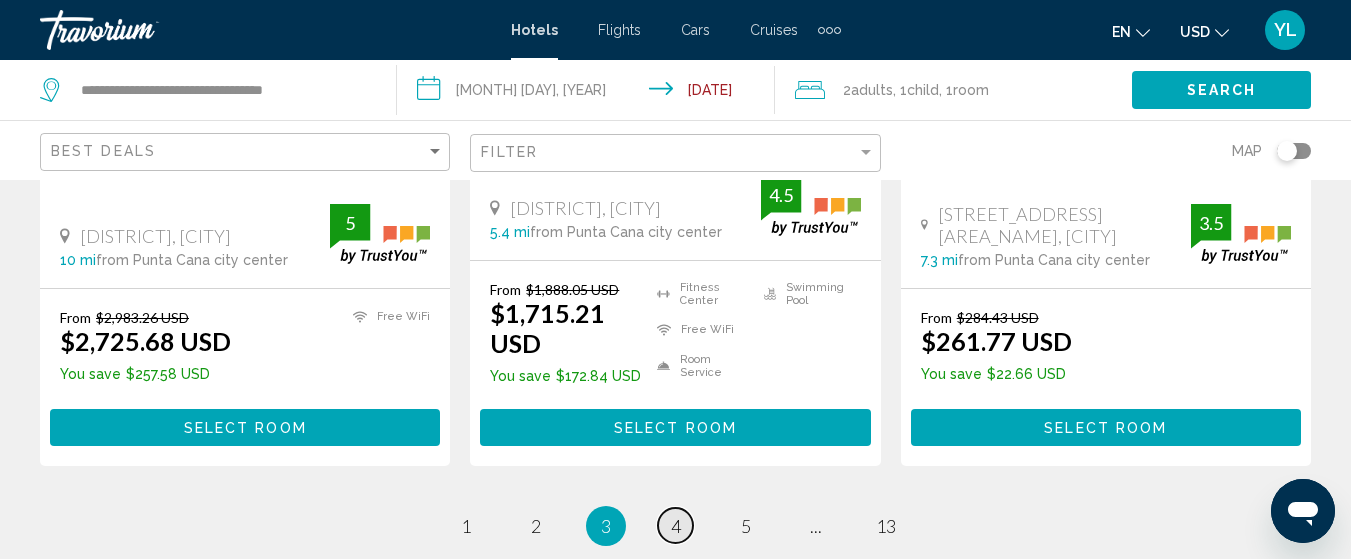 click on "4" at bounding box center (466, 526) 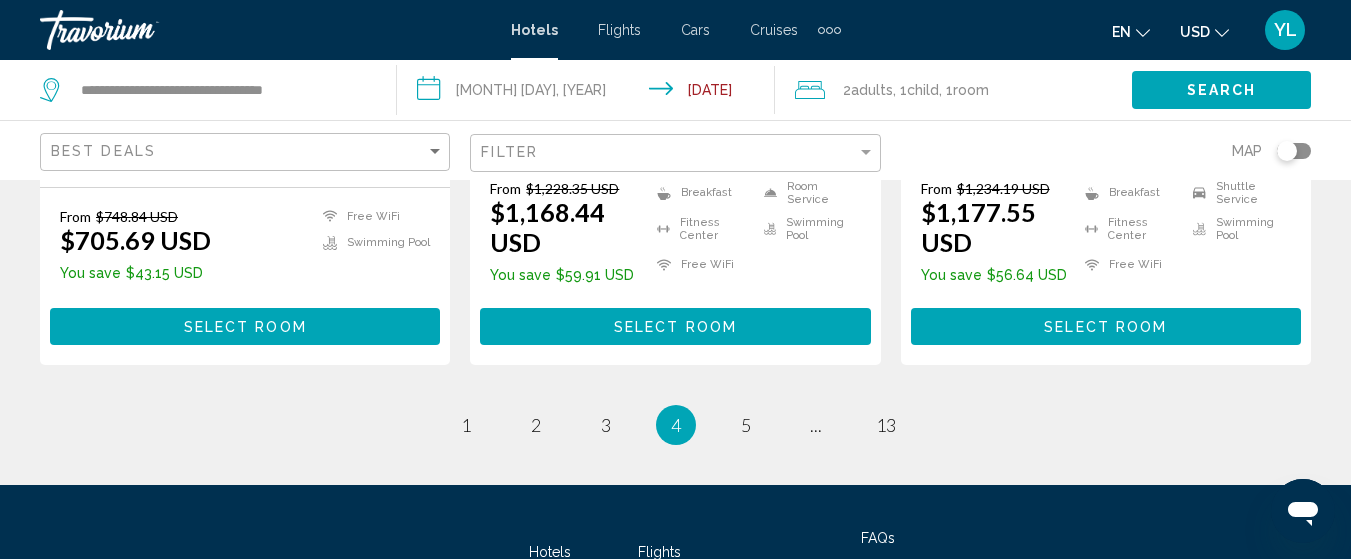 scroll, scrollTop: 2934, scrollLeft: 0, axis: vertical 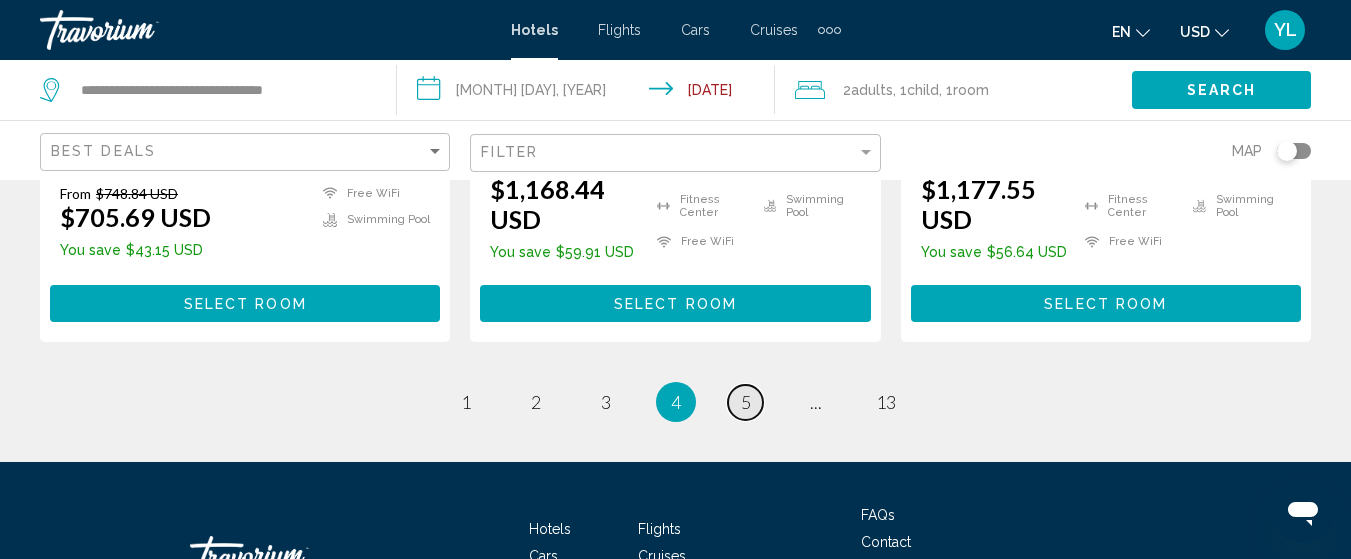 click on "5" at bounding box center (466, 402) 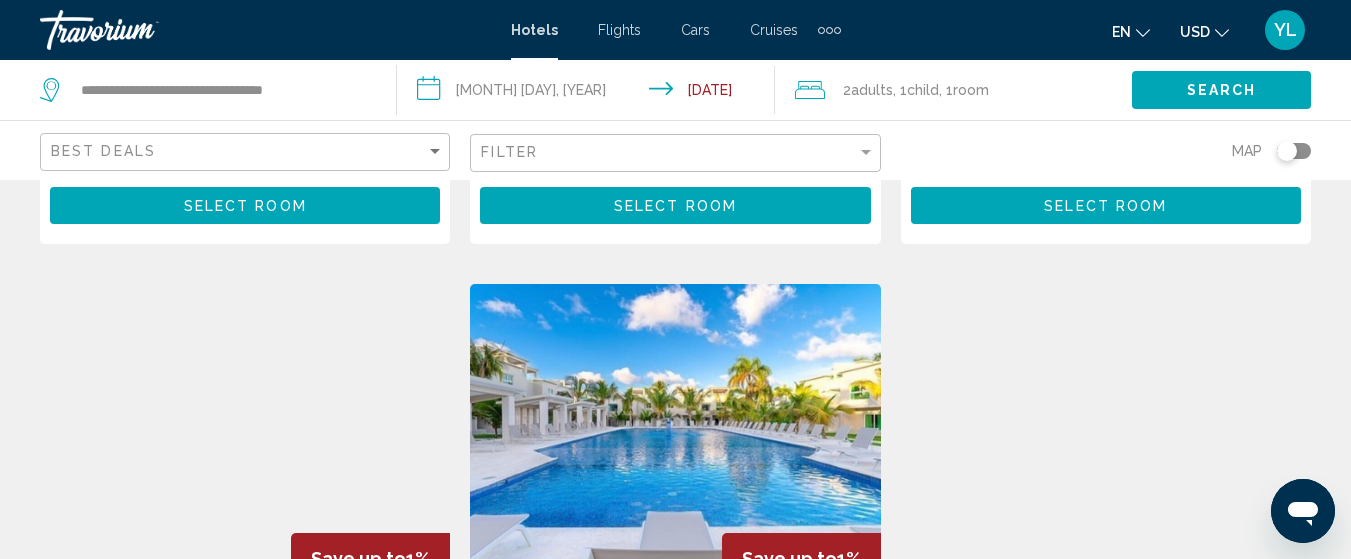 scroll, scrollTop: 1458, scrollLeft: 0, axis: vertical 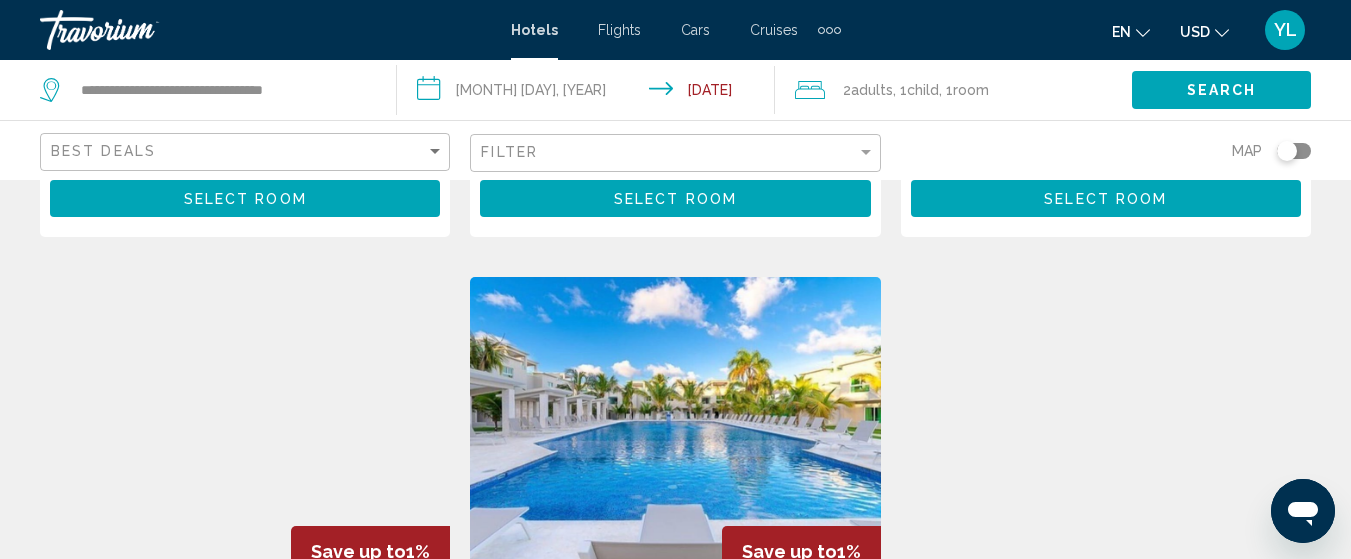 click at bounding box center [1106, 437] 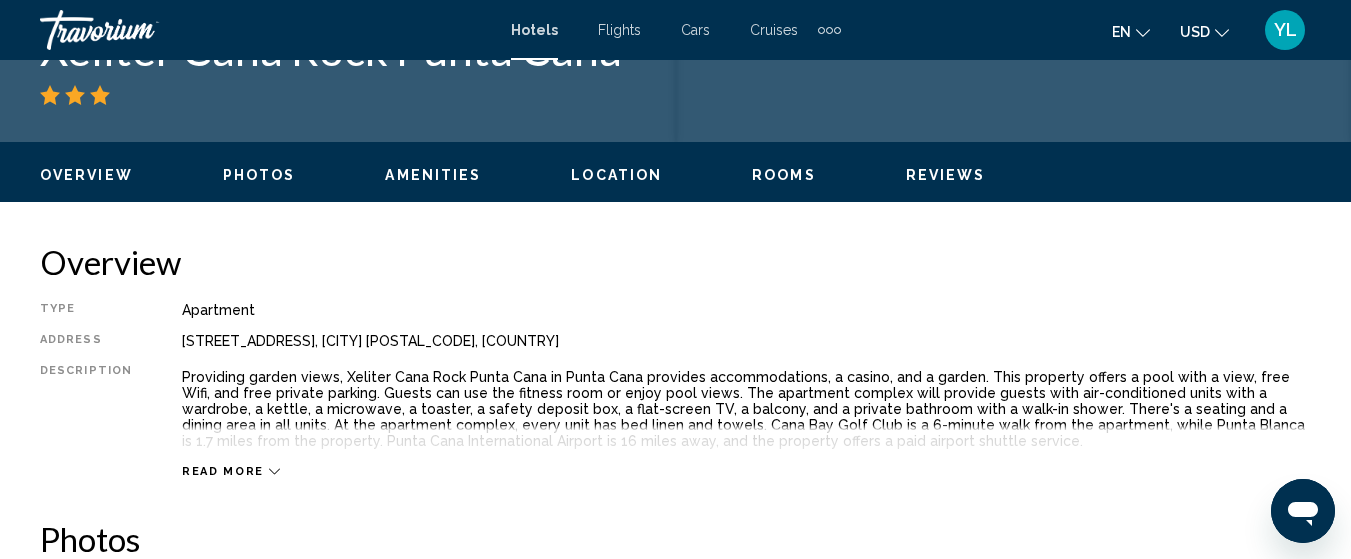 scroll, scrollTop: 869, scrollLeft: 0, axis: vertical 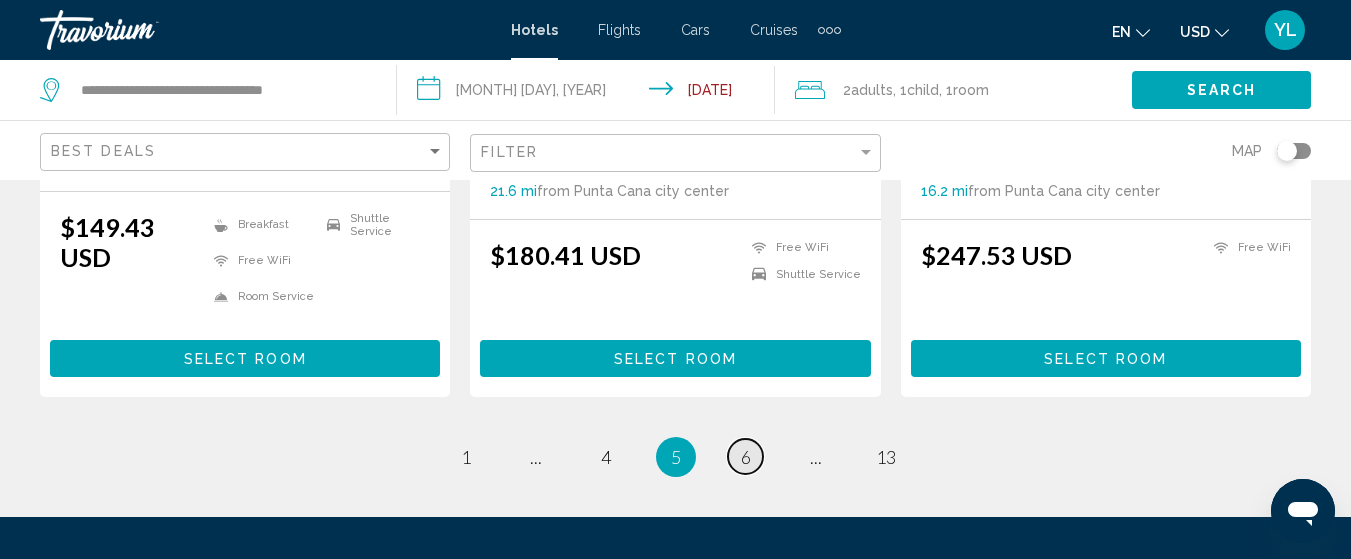 click on "page  6" at bounding box center (465, 456) 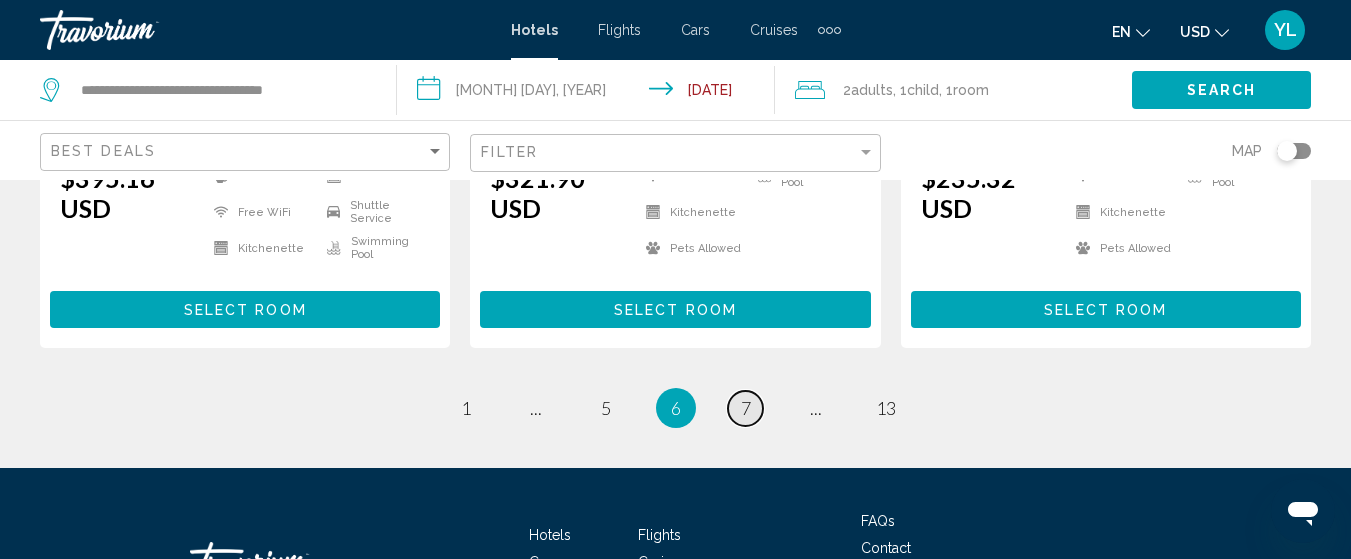 scroll, scrollTop: 2957, scrollLeft: 0, axis: vertical 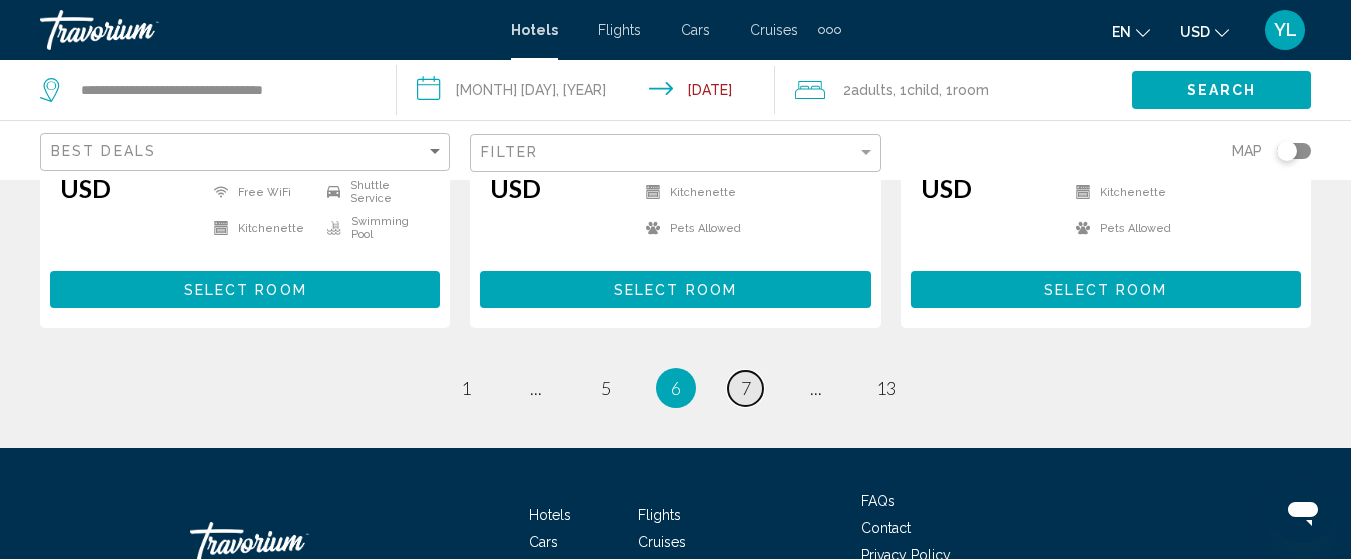 click on "7" at bounding box center [466, 388] 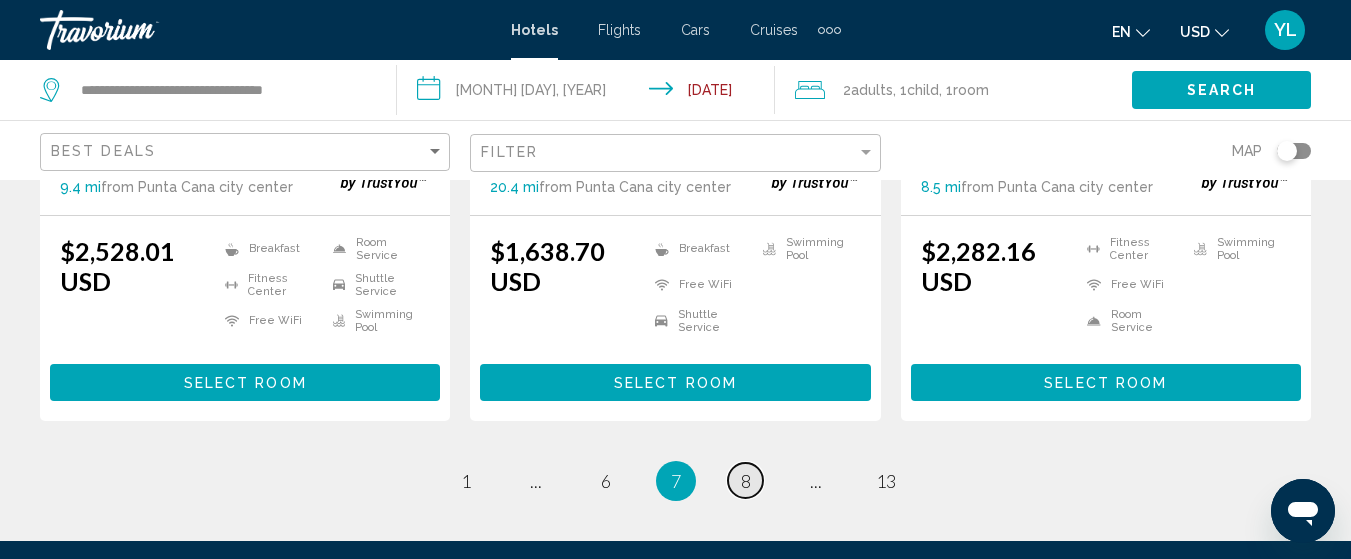 scroll, scrollTop: 3158, scrollLeft: 0, axis: vertical 